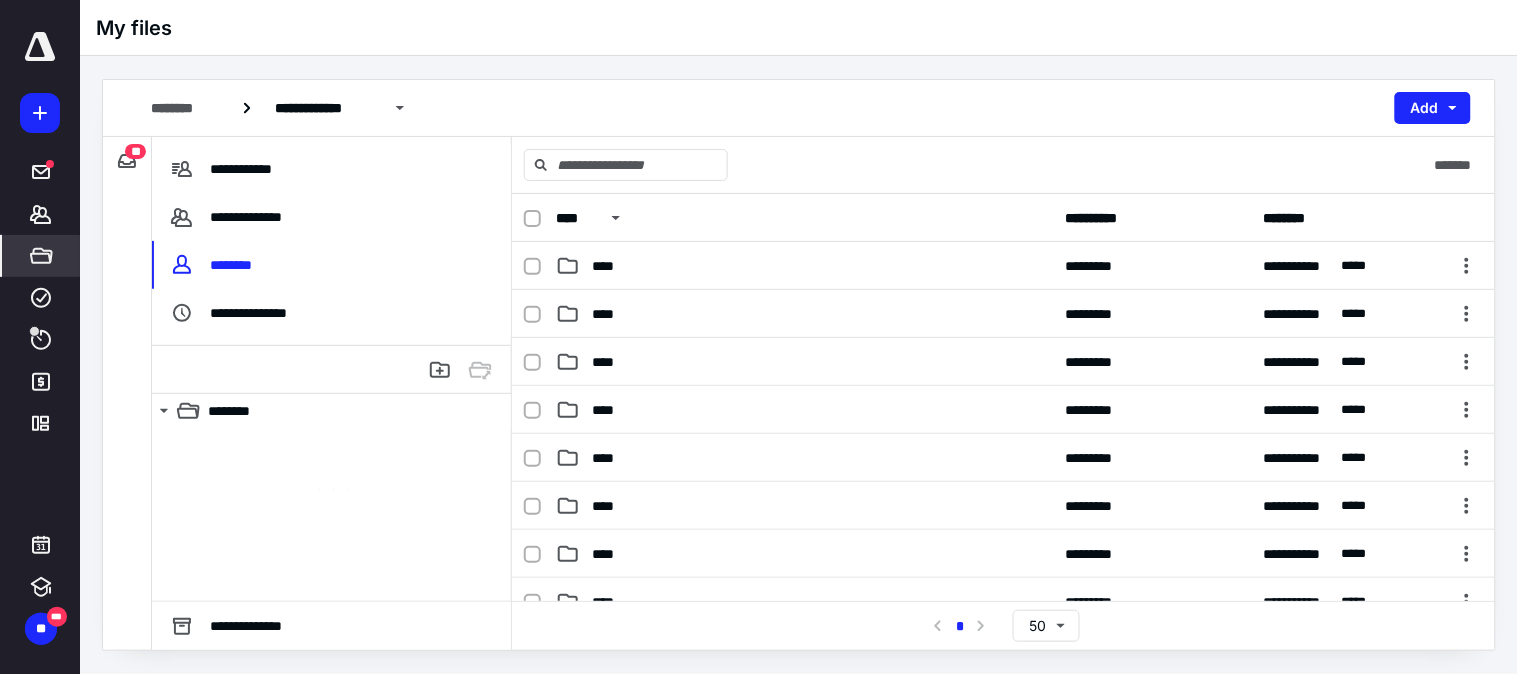 scroll, scrollTop: 0, scrollLeft: 0, axis: both 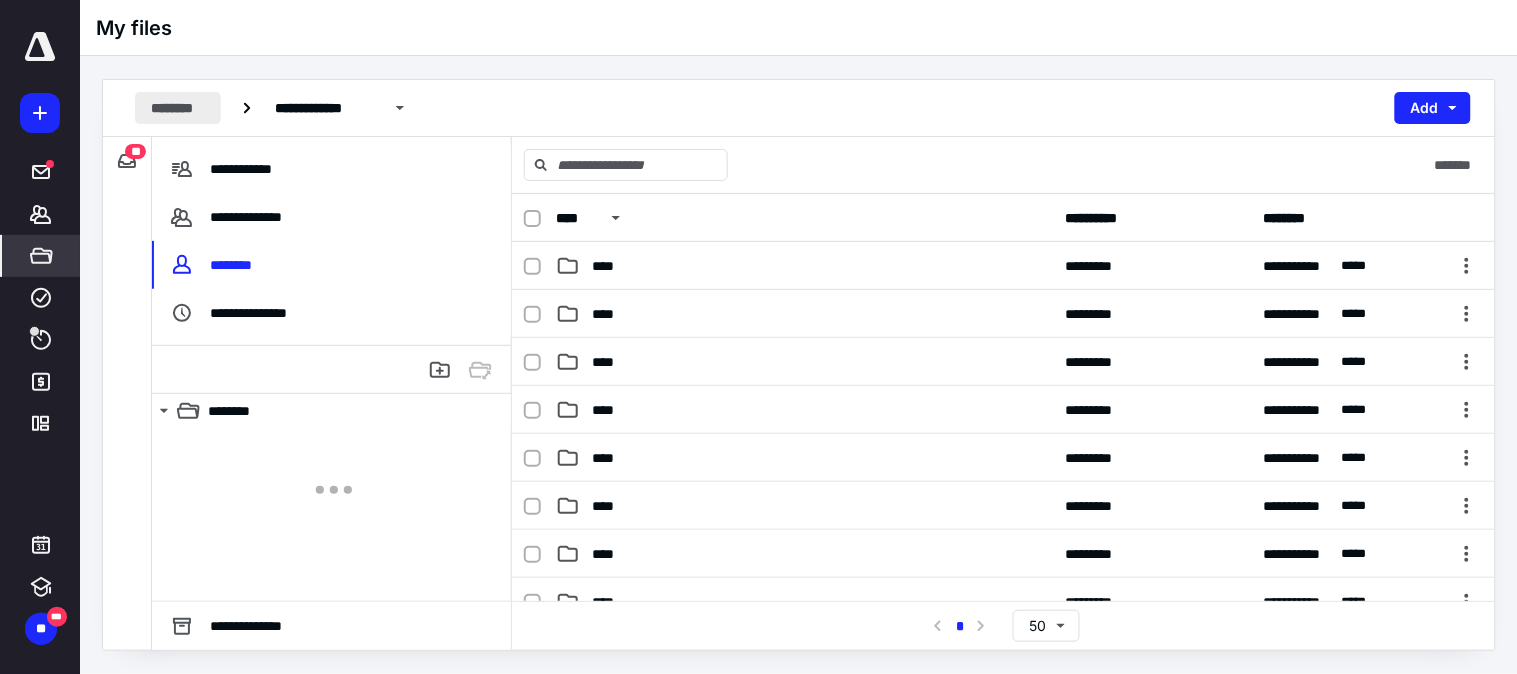 click on "********" at bounding box center [178, 108] 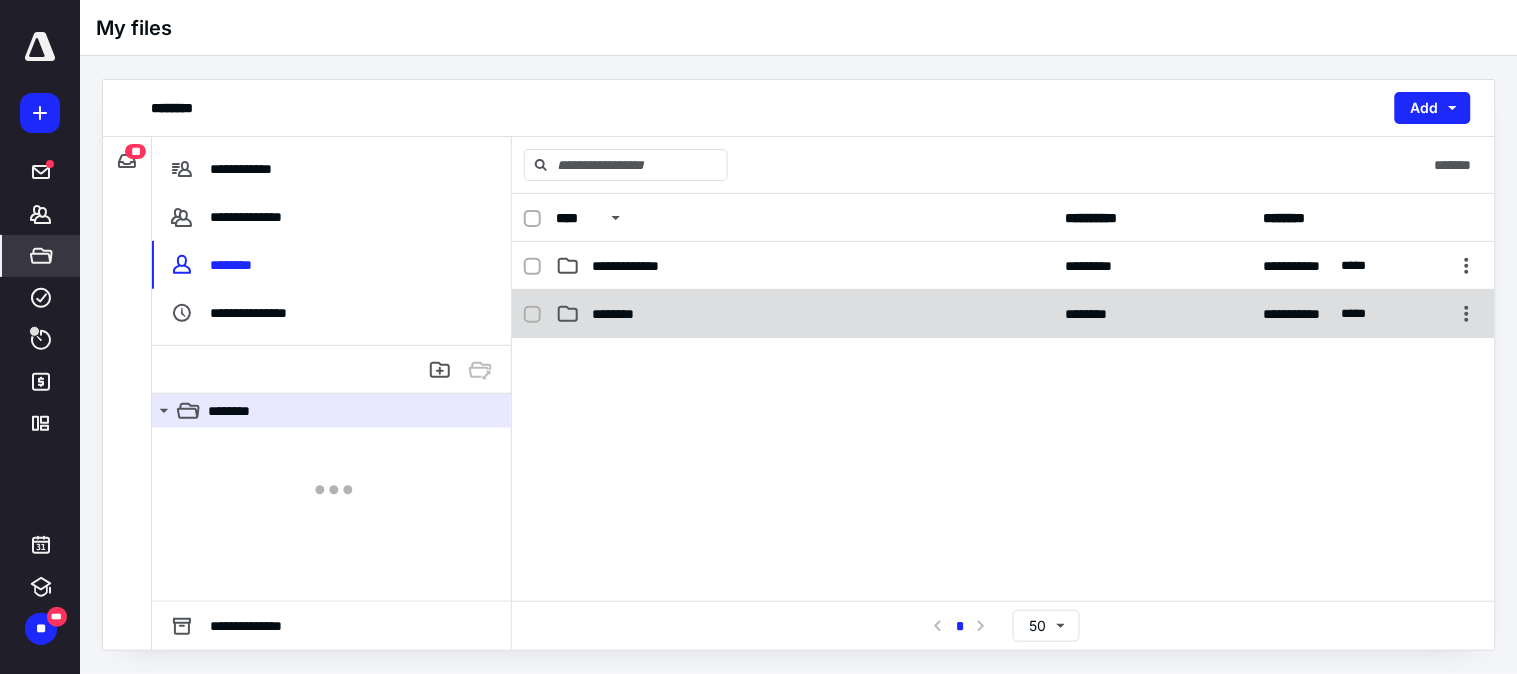 click on "********" at bounding box center [804, 314] 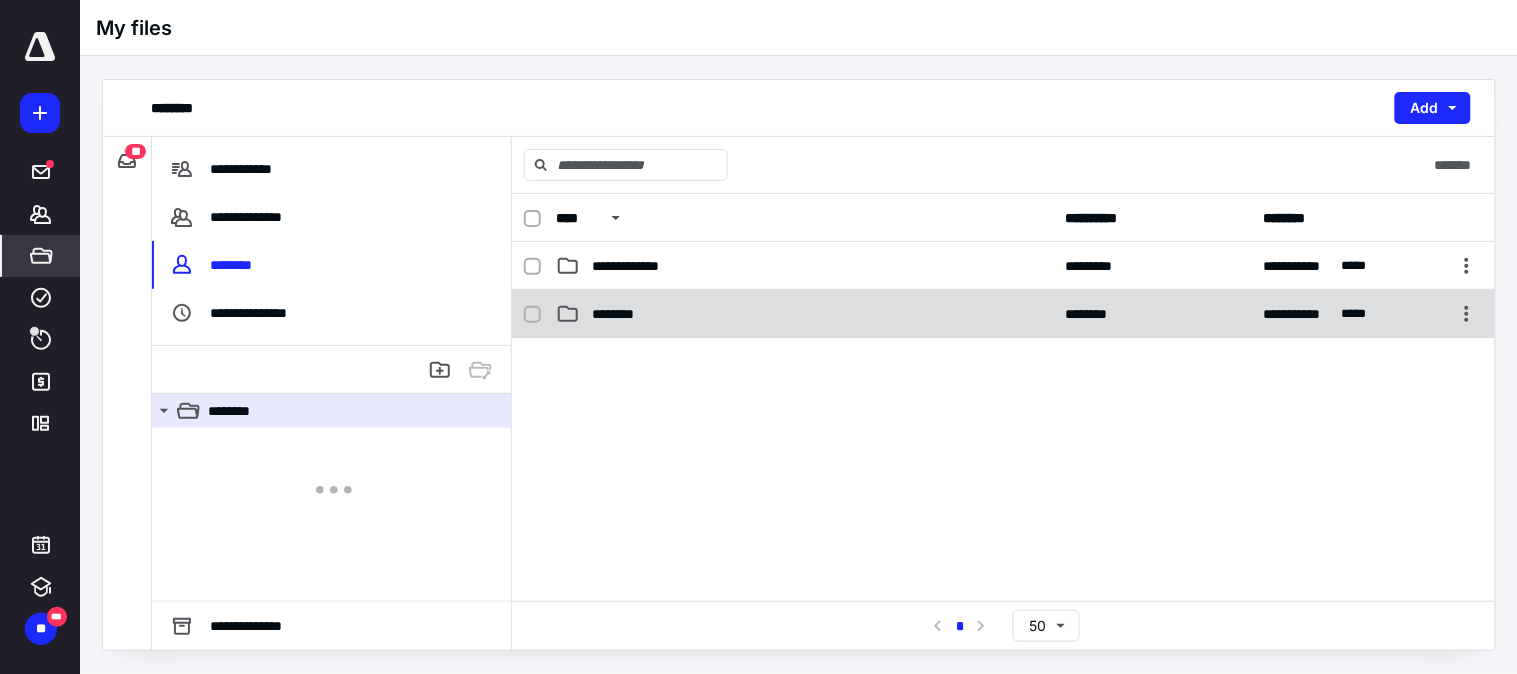 checkbox on "true" 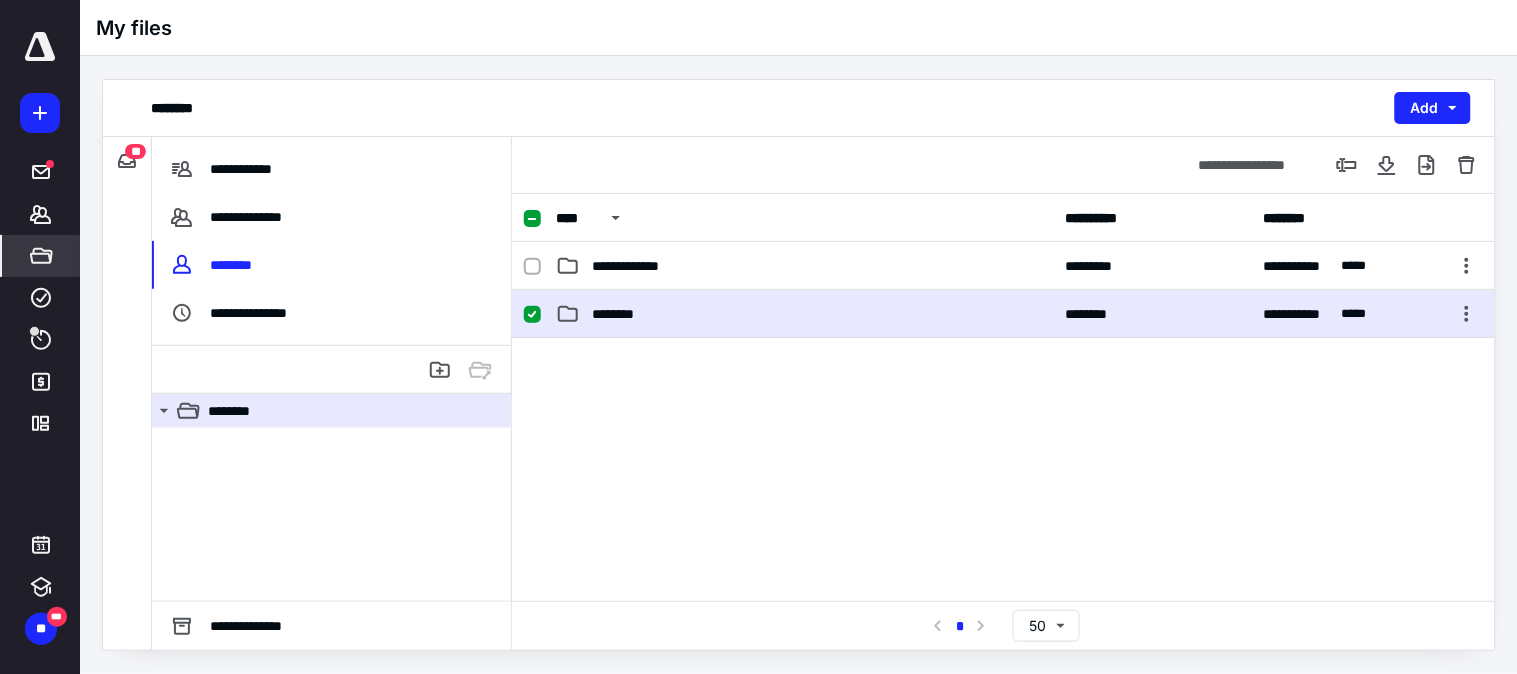 click on "********" at bounding box center (804, 314) 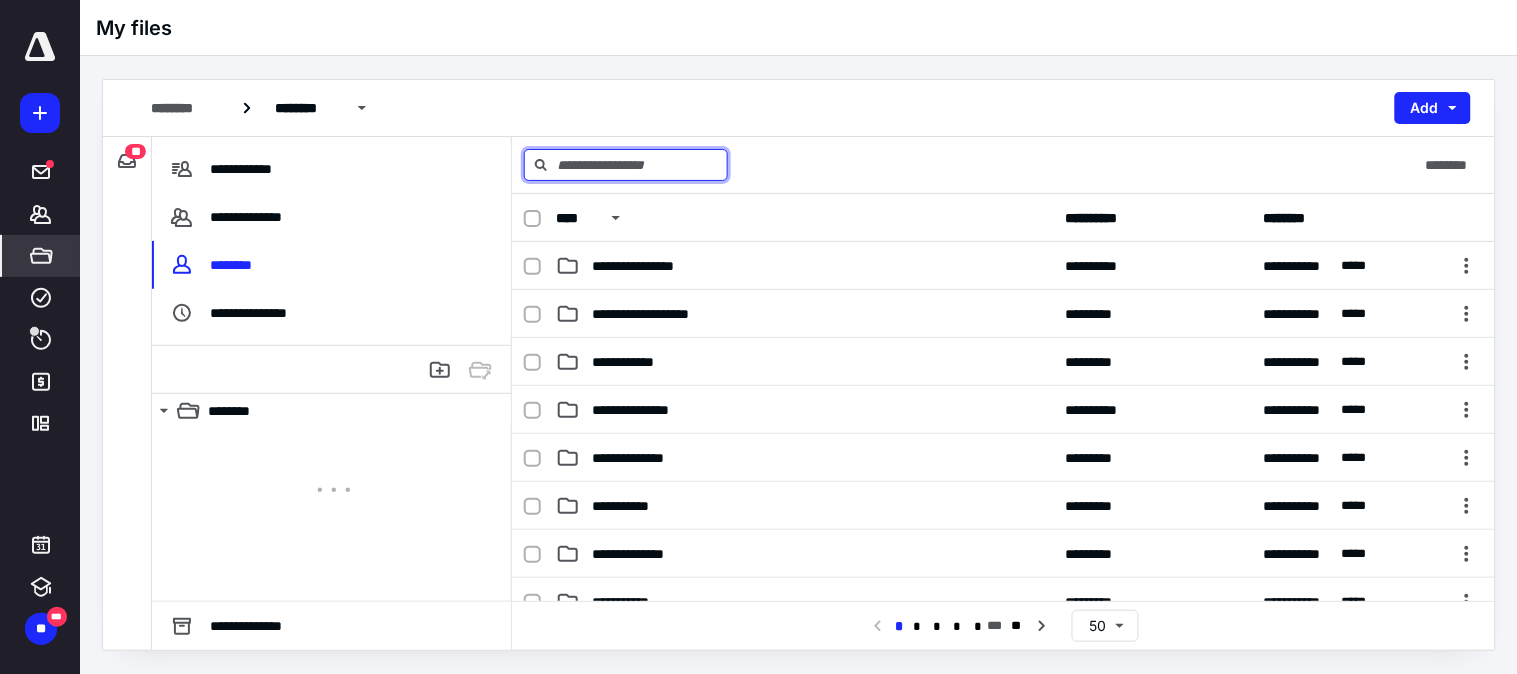 click at bounding box center (626, 165) 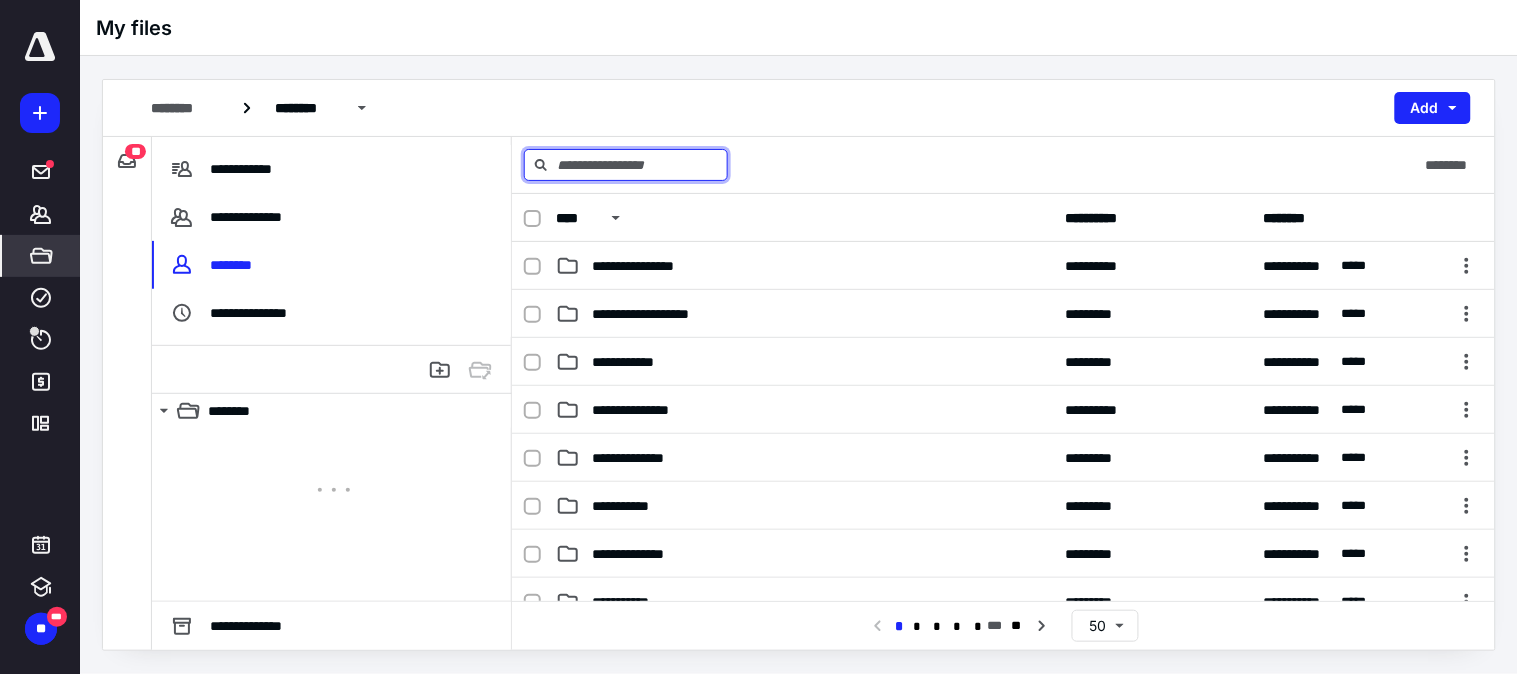 paste on "**********" 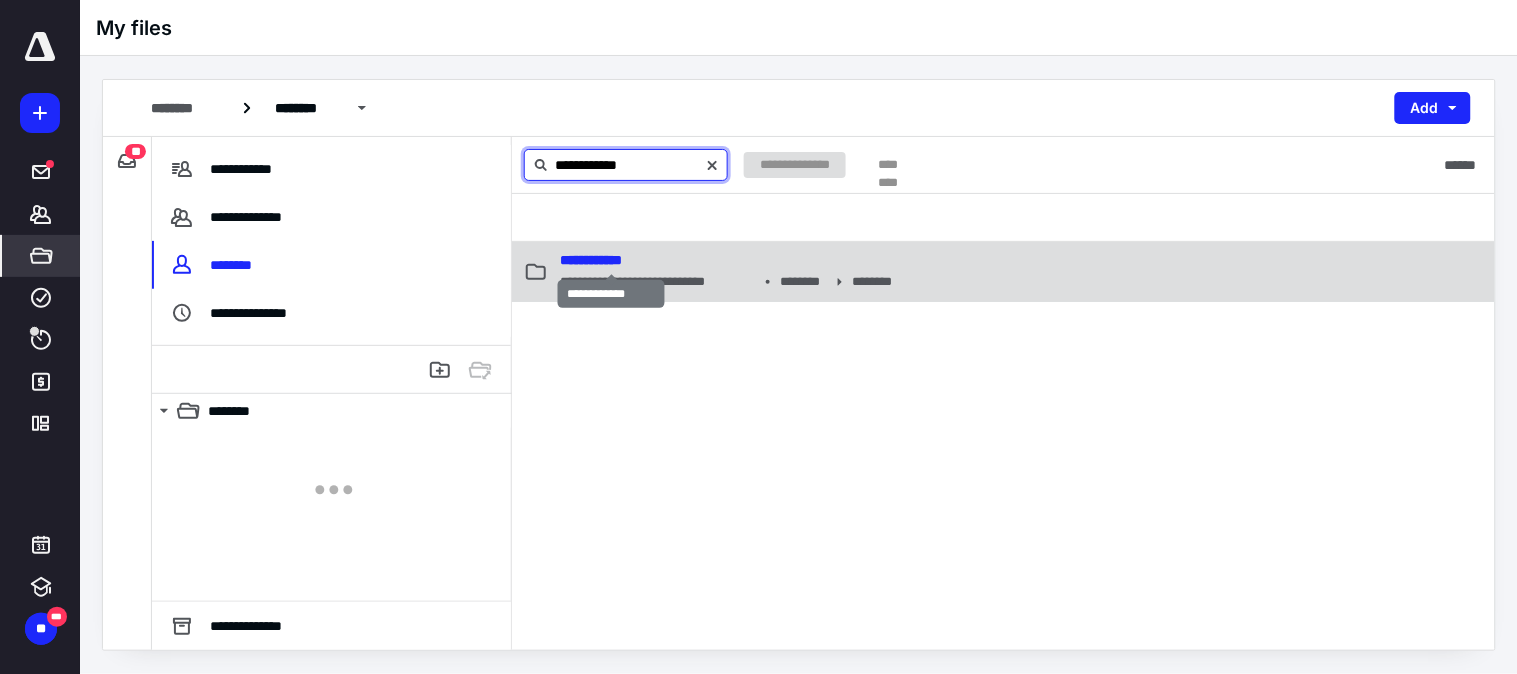 type on "**********" 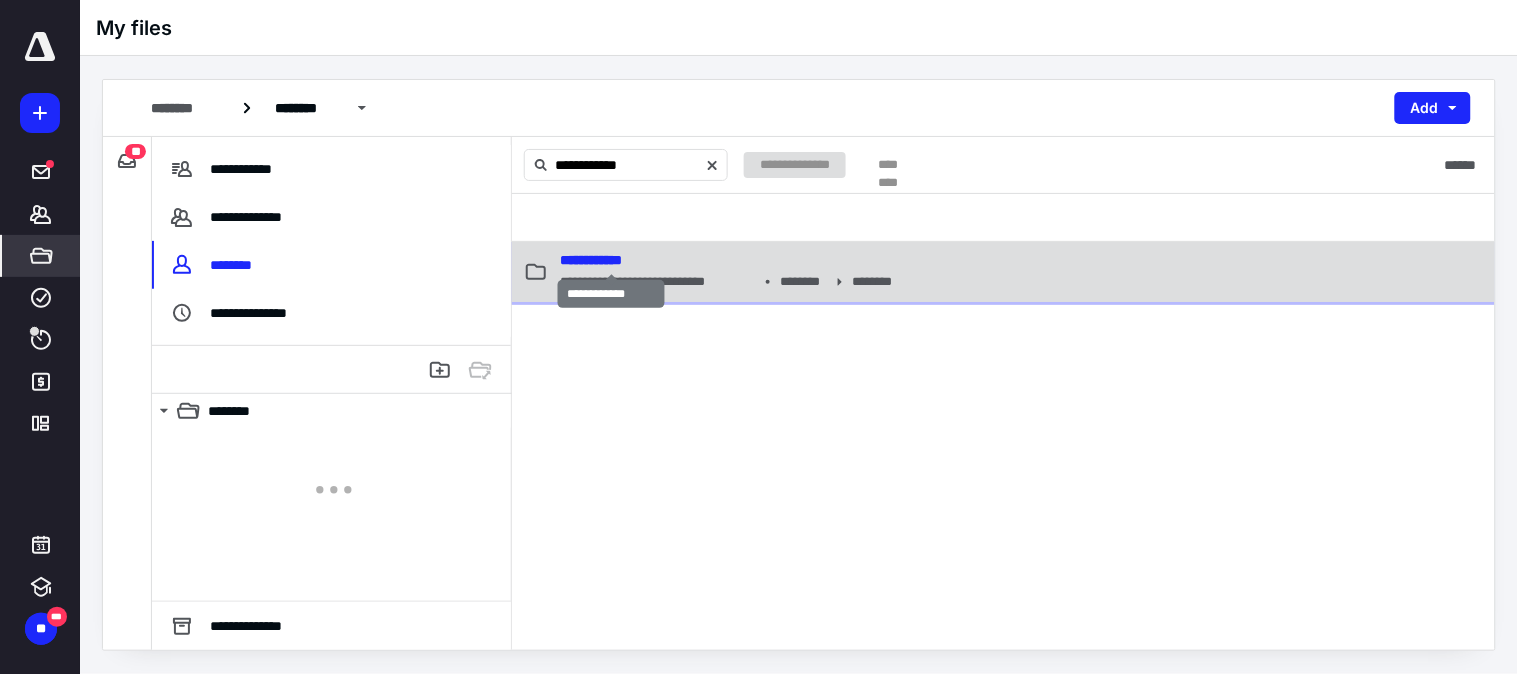 click on "**********" at bounding box center [591, 260] 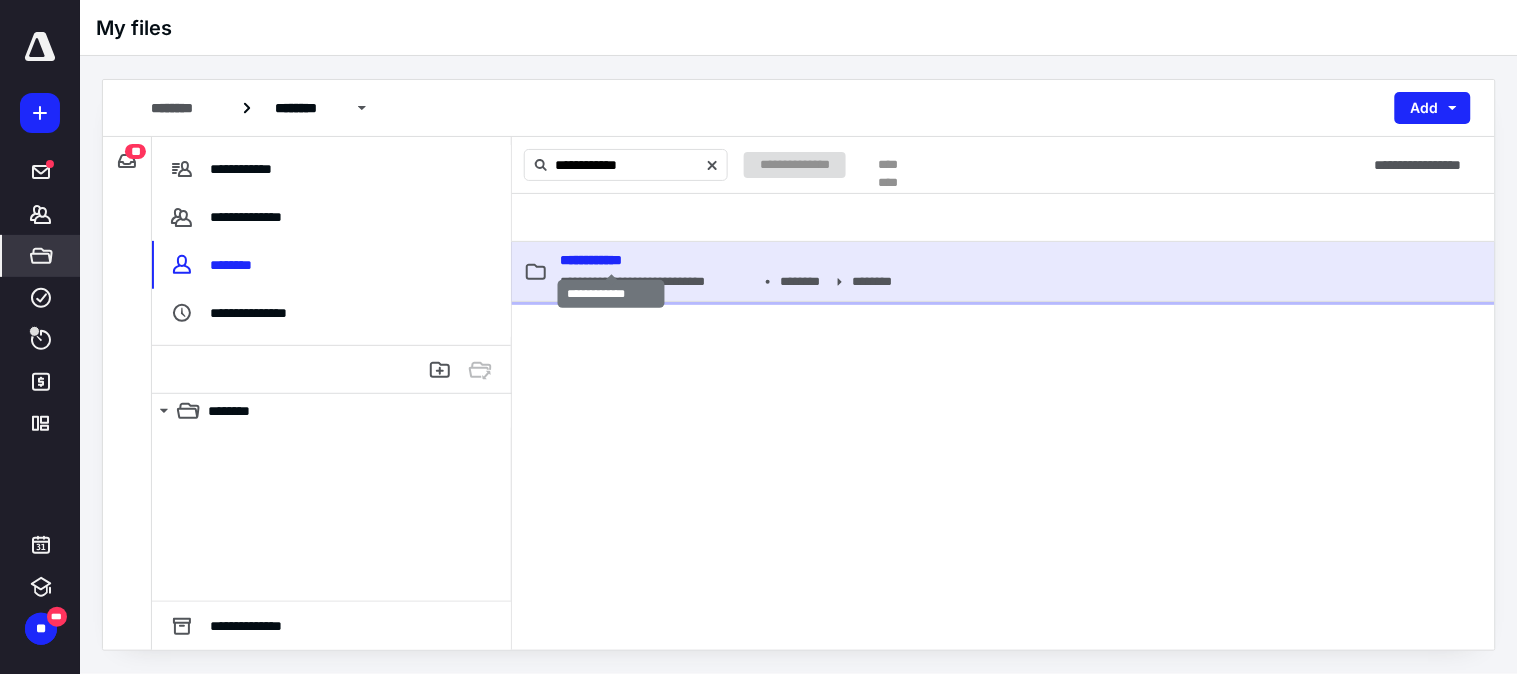 click on "**********" at bounding box center (591, 260) 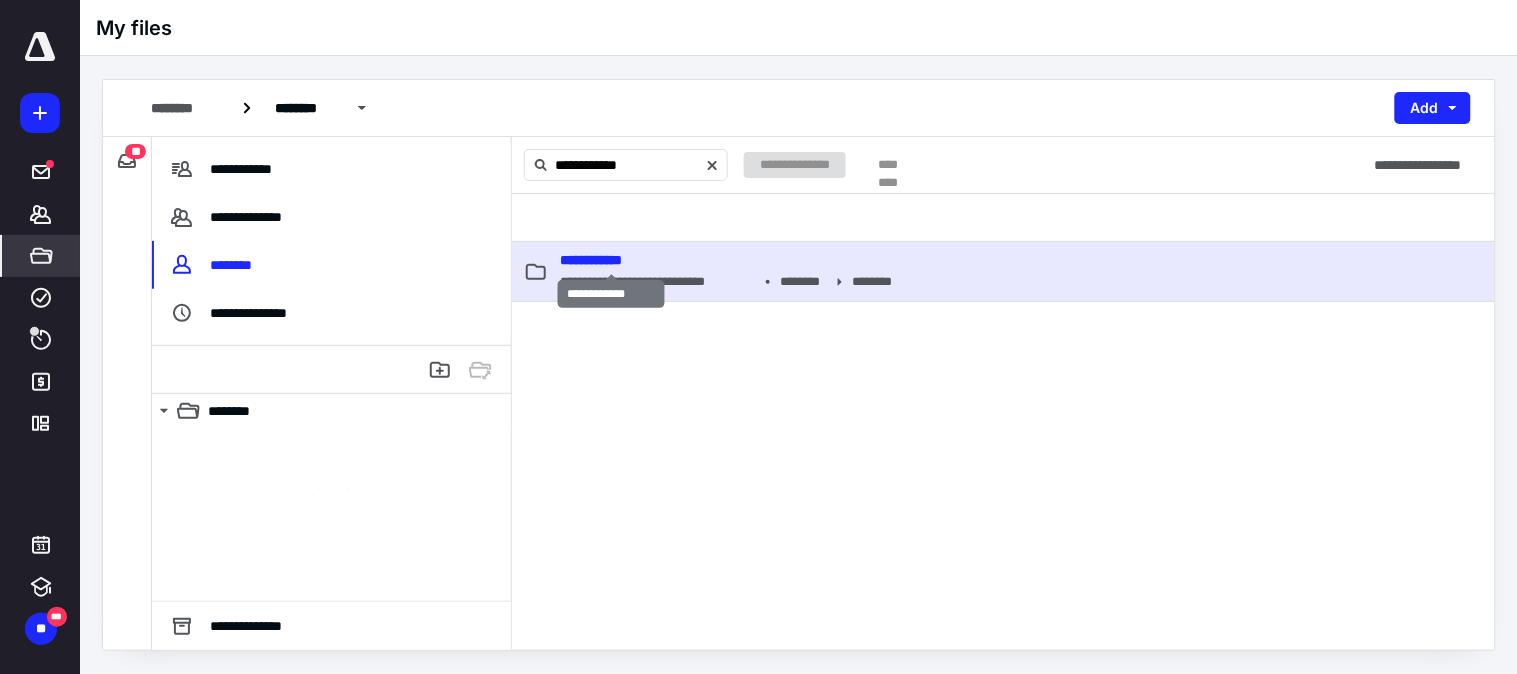 type 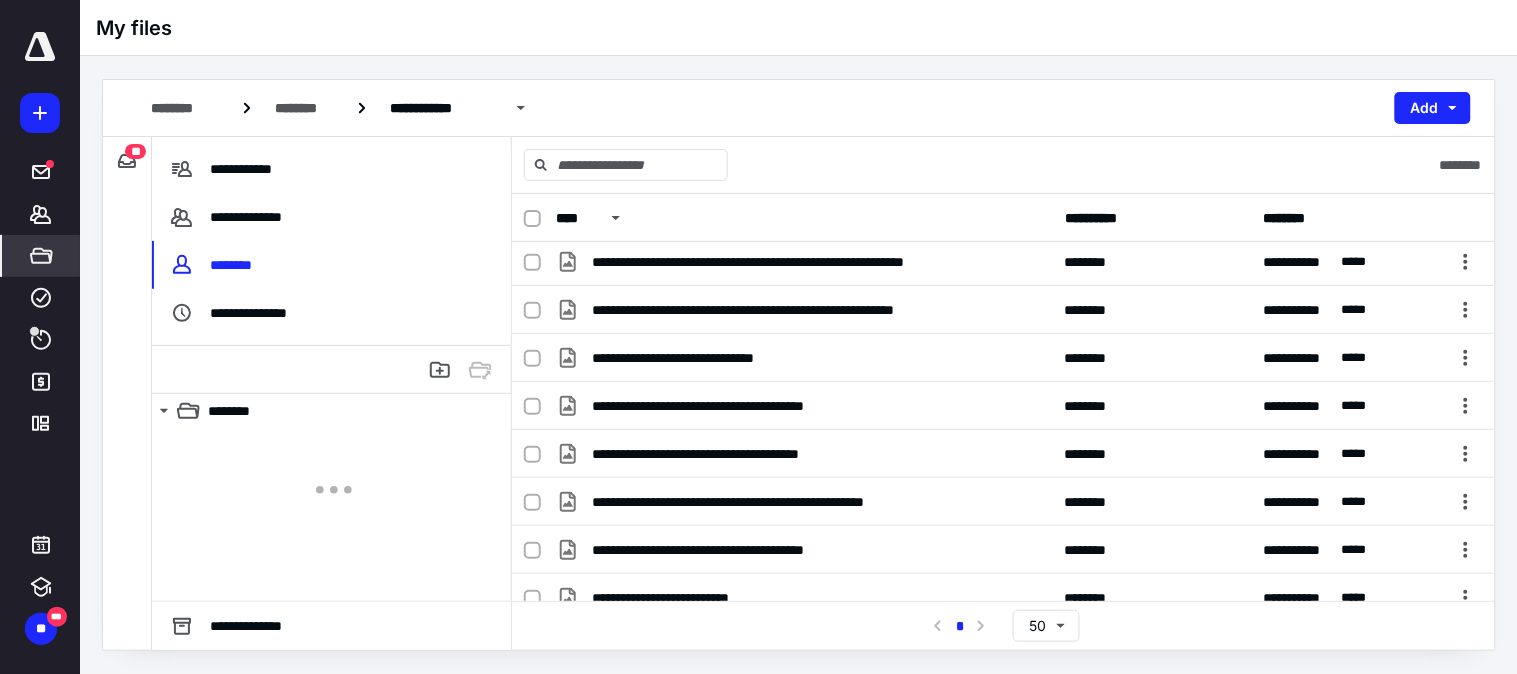 scroll, scrollTop: 0, scrollLeft: 0, axis: both 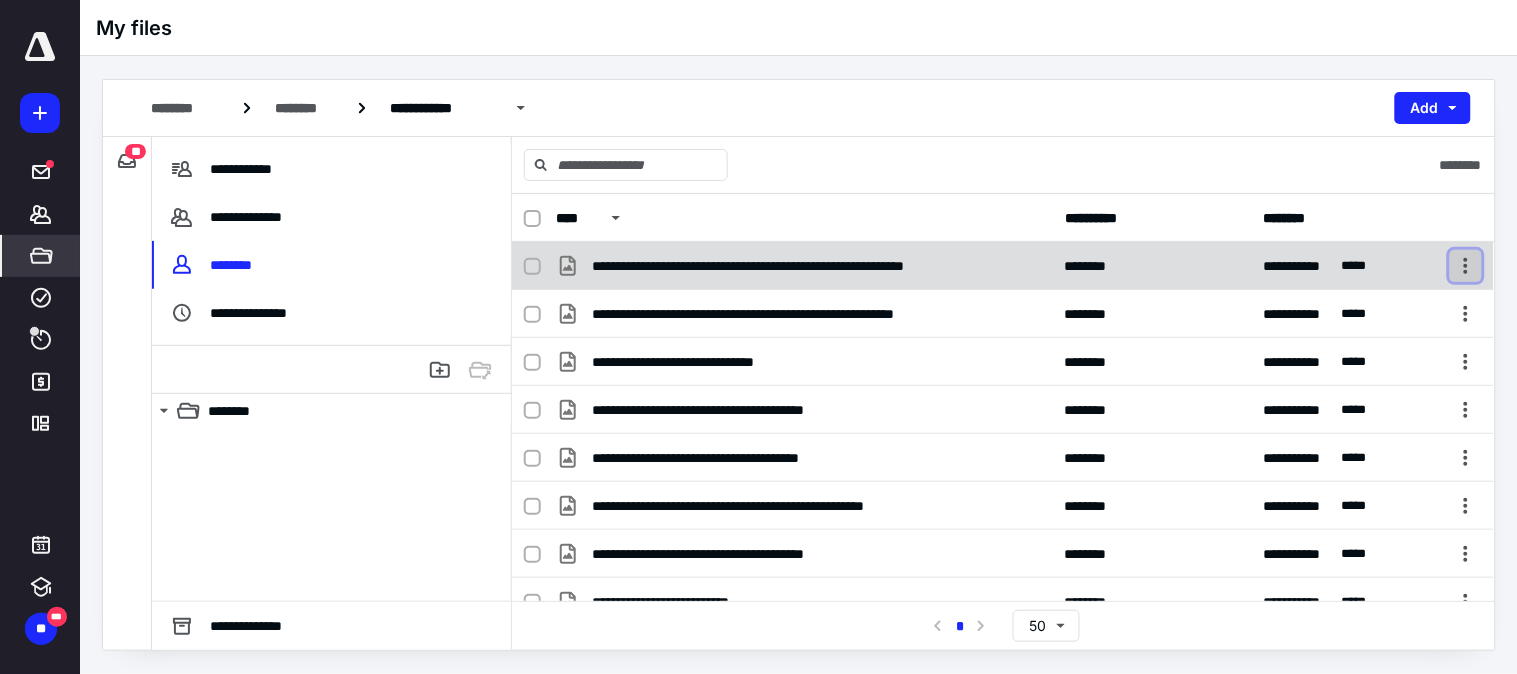 click at bounding box center [1466, 266] 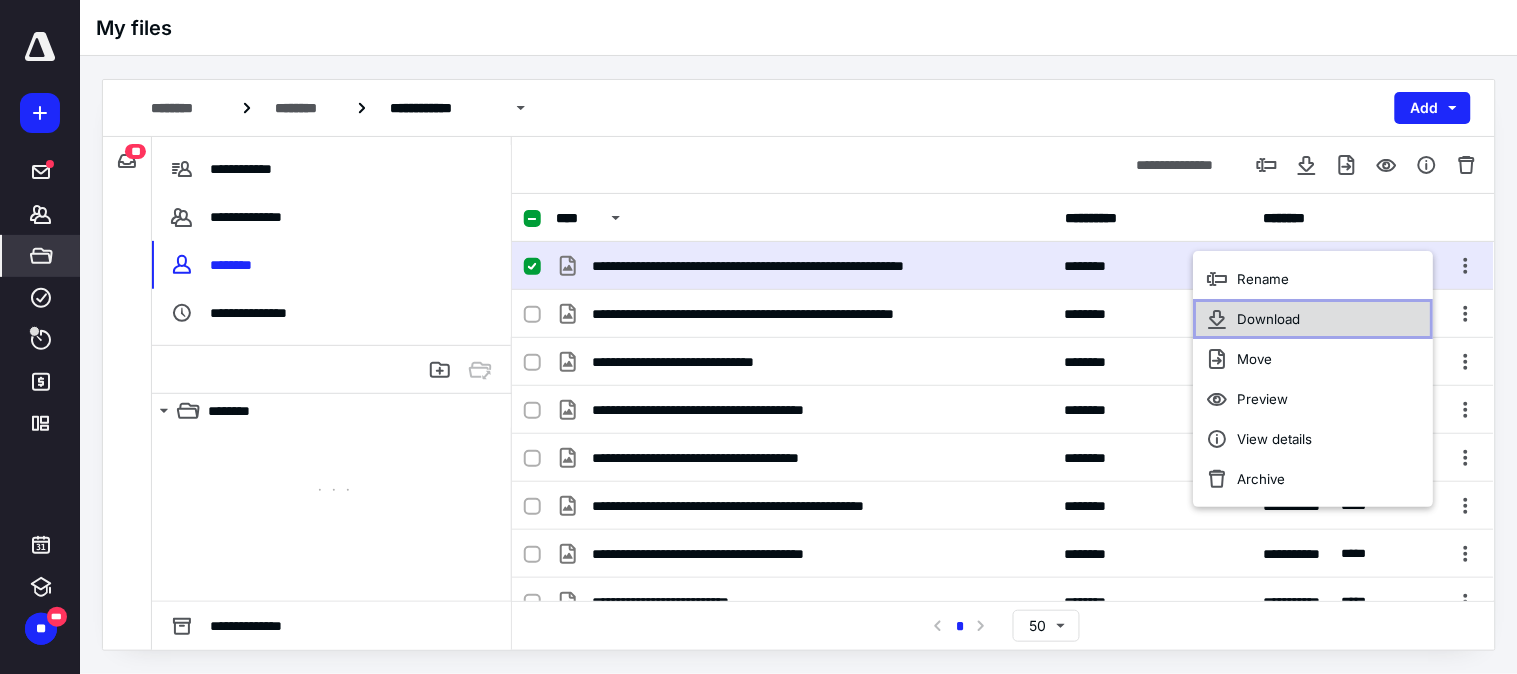 click on "Download" at bounding box center (1313, 319) 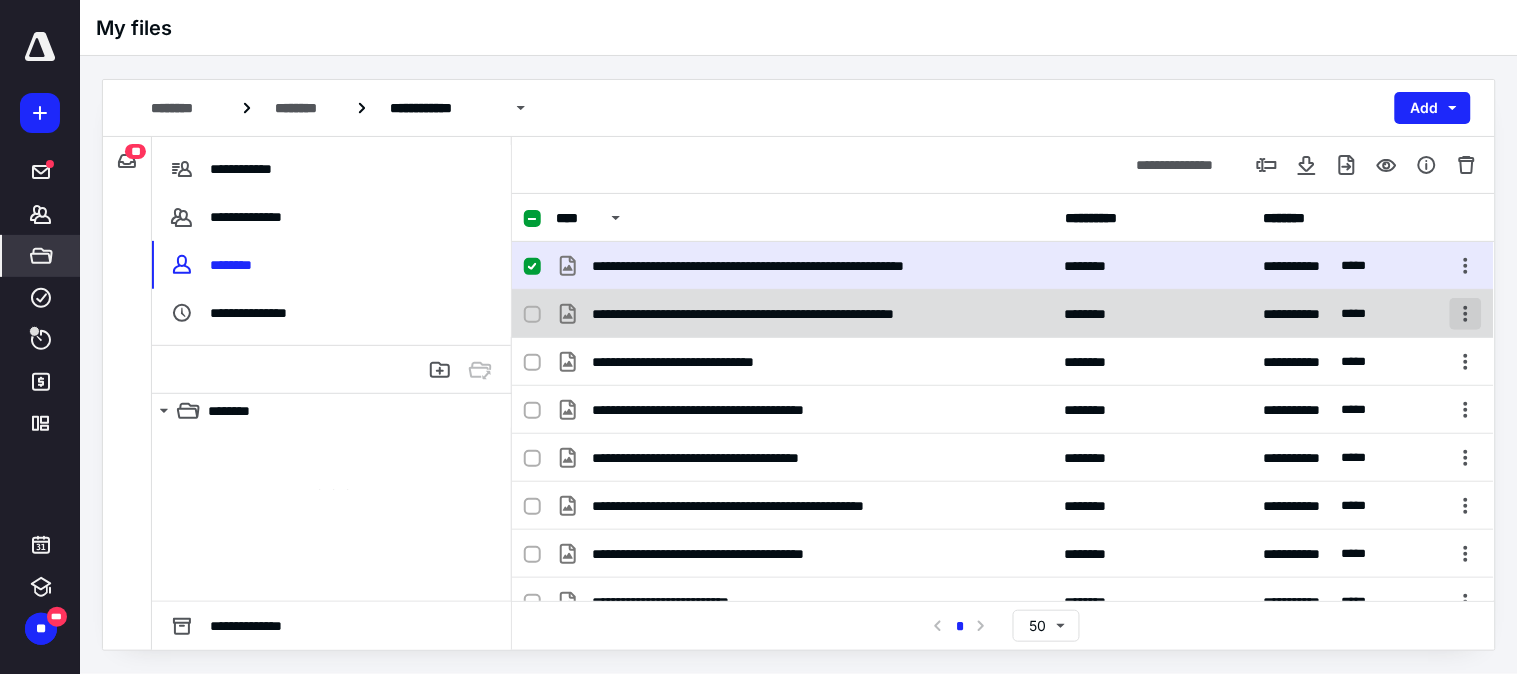 click at bounding box center [1466, 314] 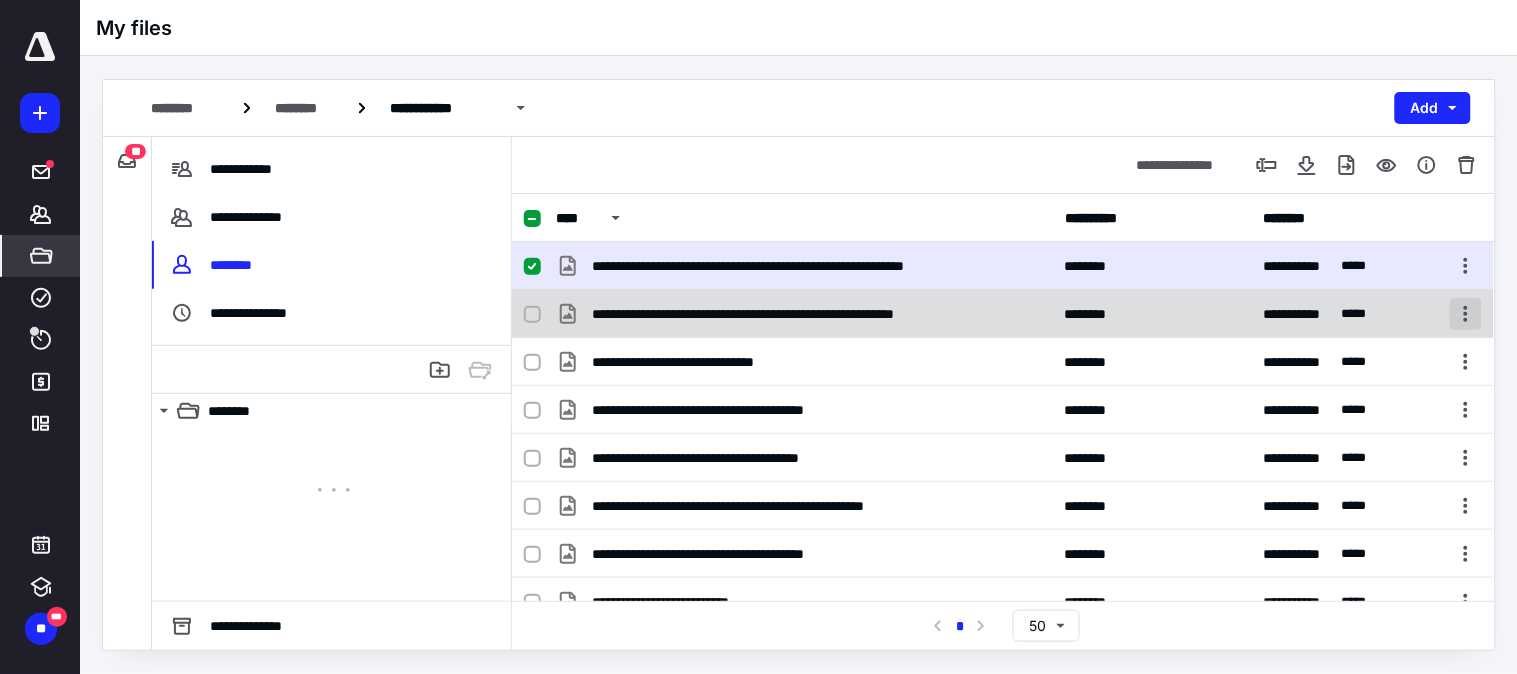 checkbox on "false" 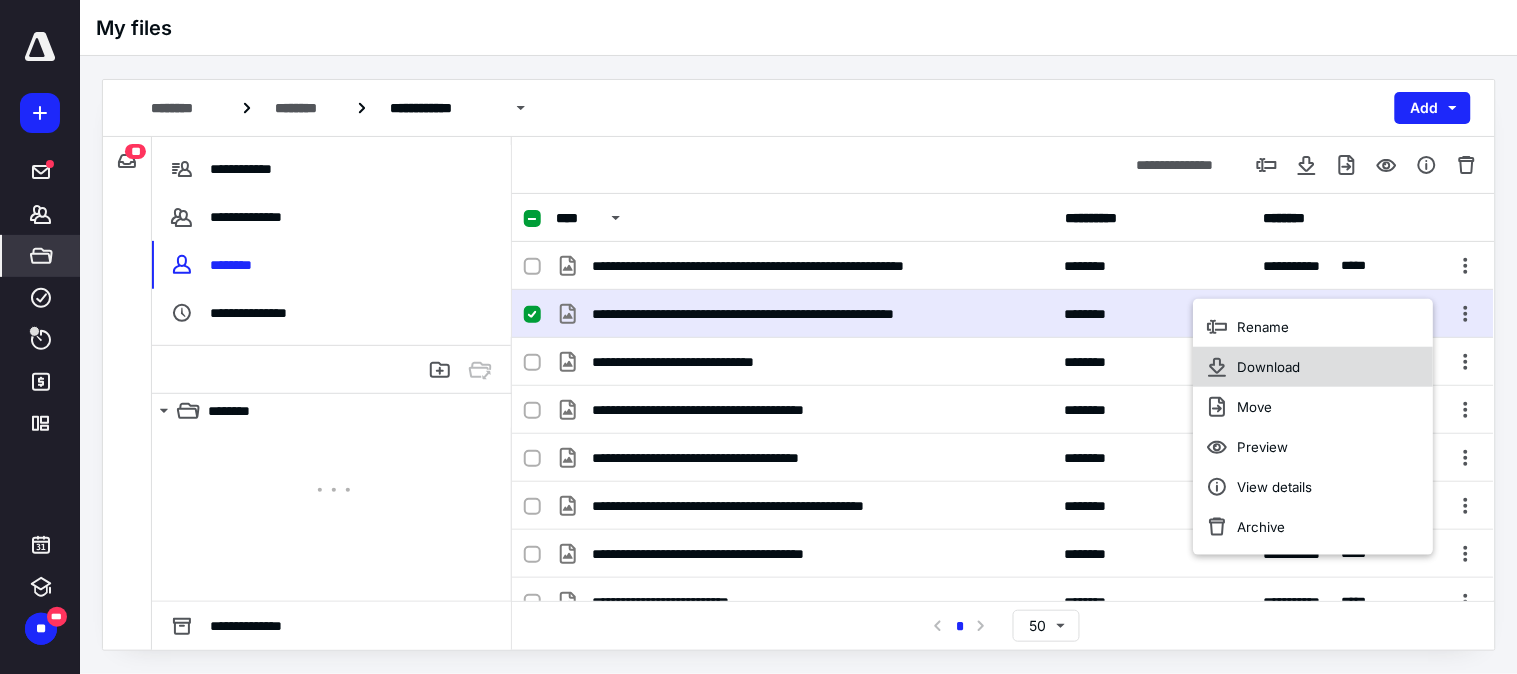 click on "Download" at bounding box center (1268, 367) 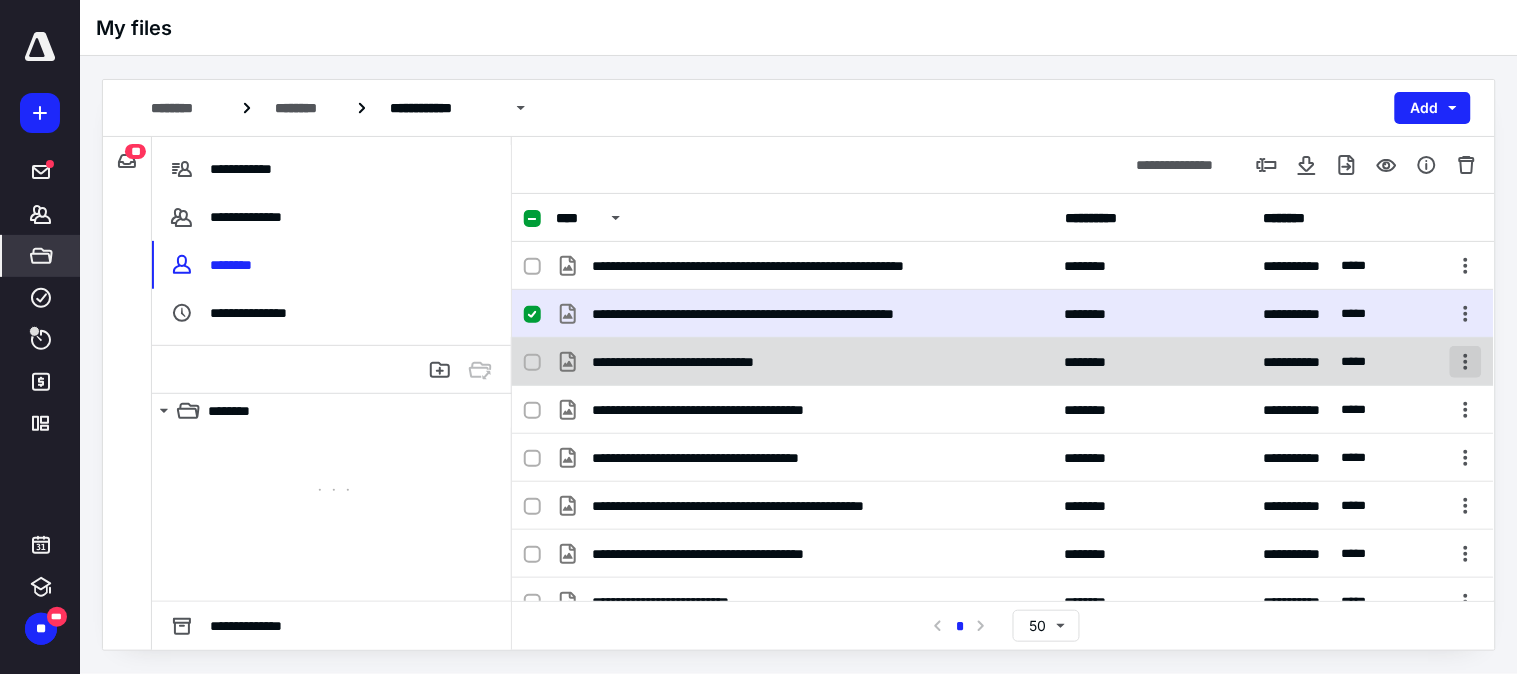 click at bounding box center (1466, 362) 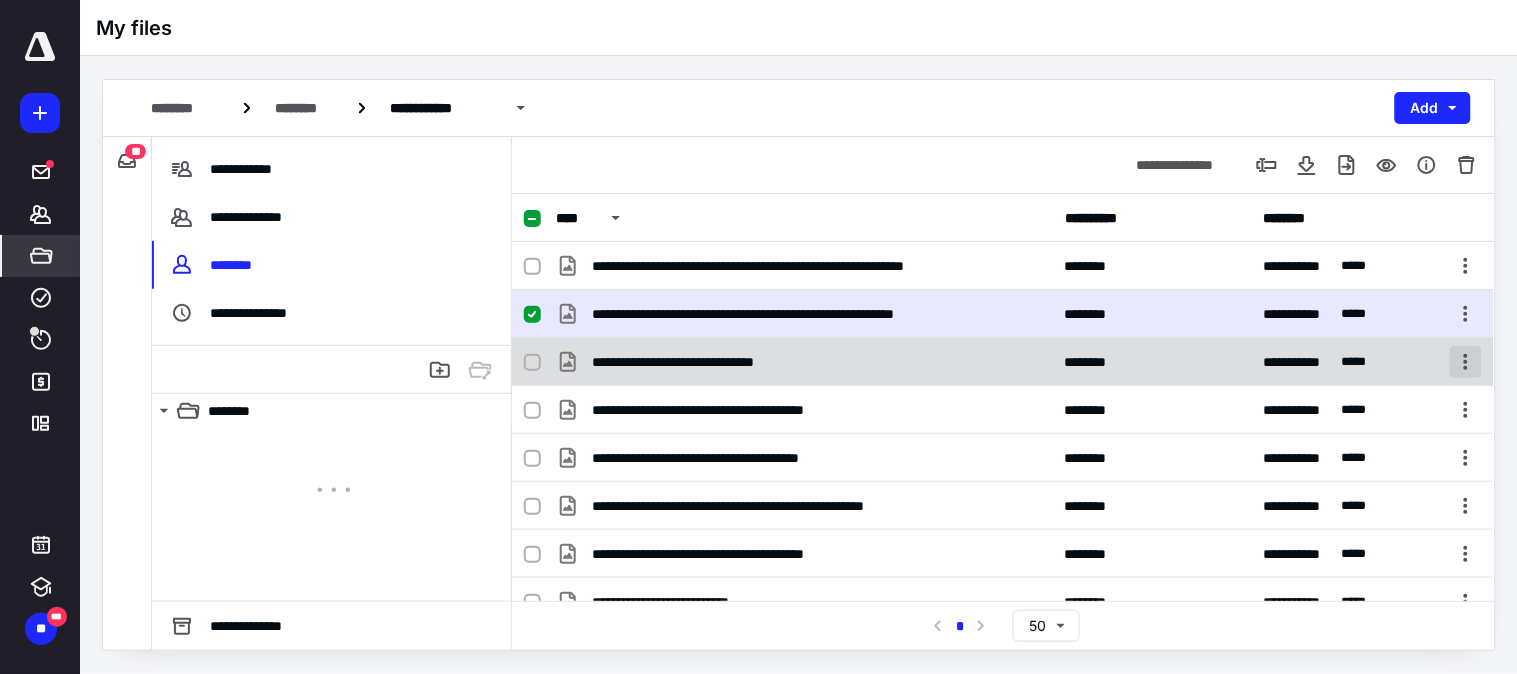 checkbox on "false" 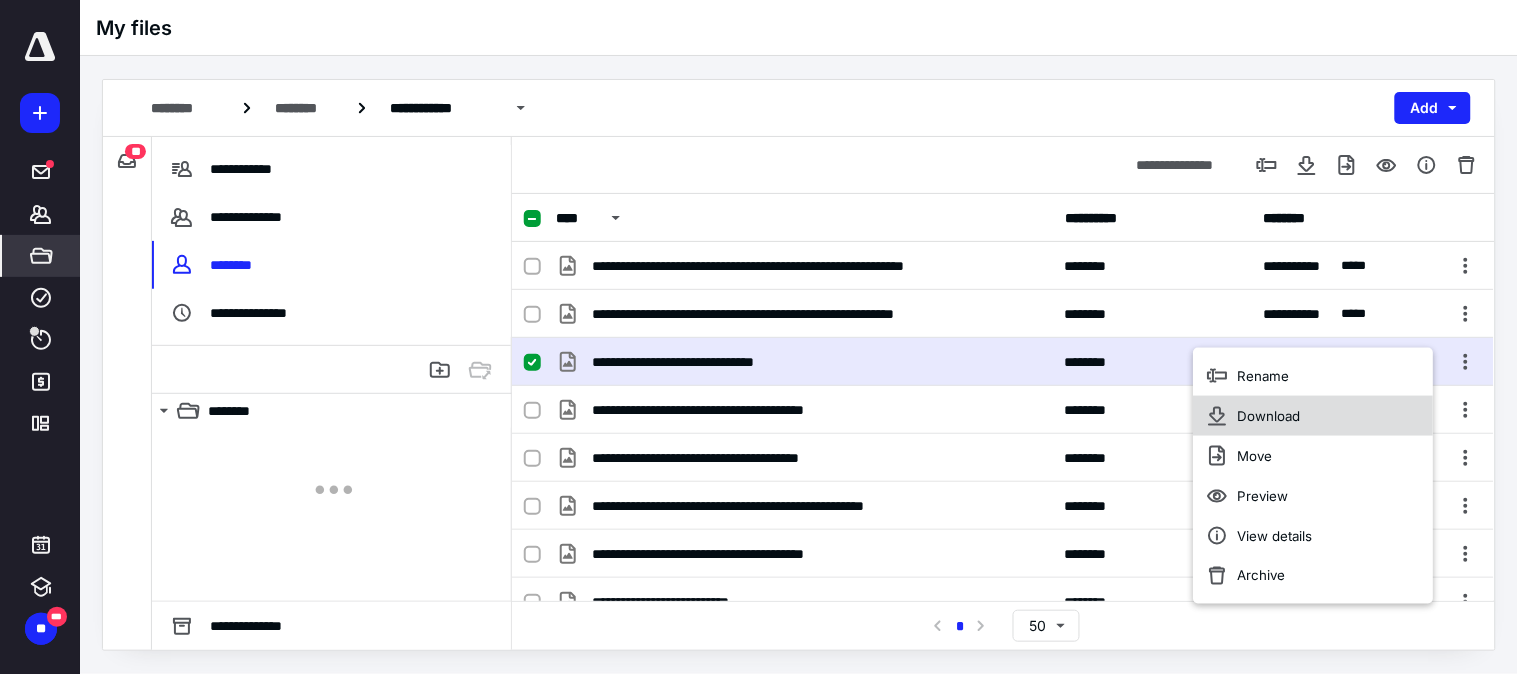 click on "Download" at bounding box center (1313, 416) 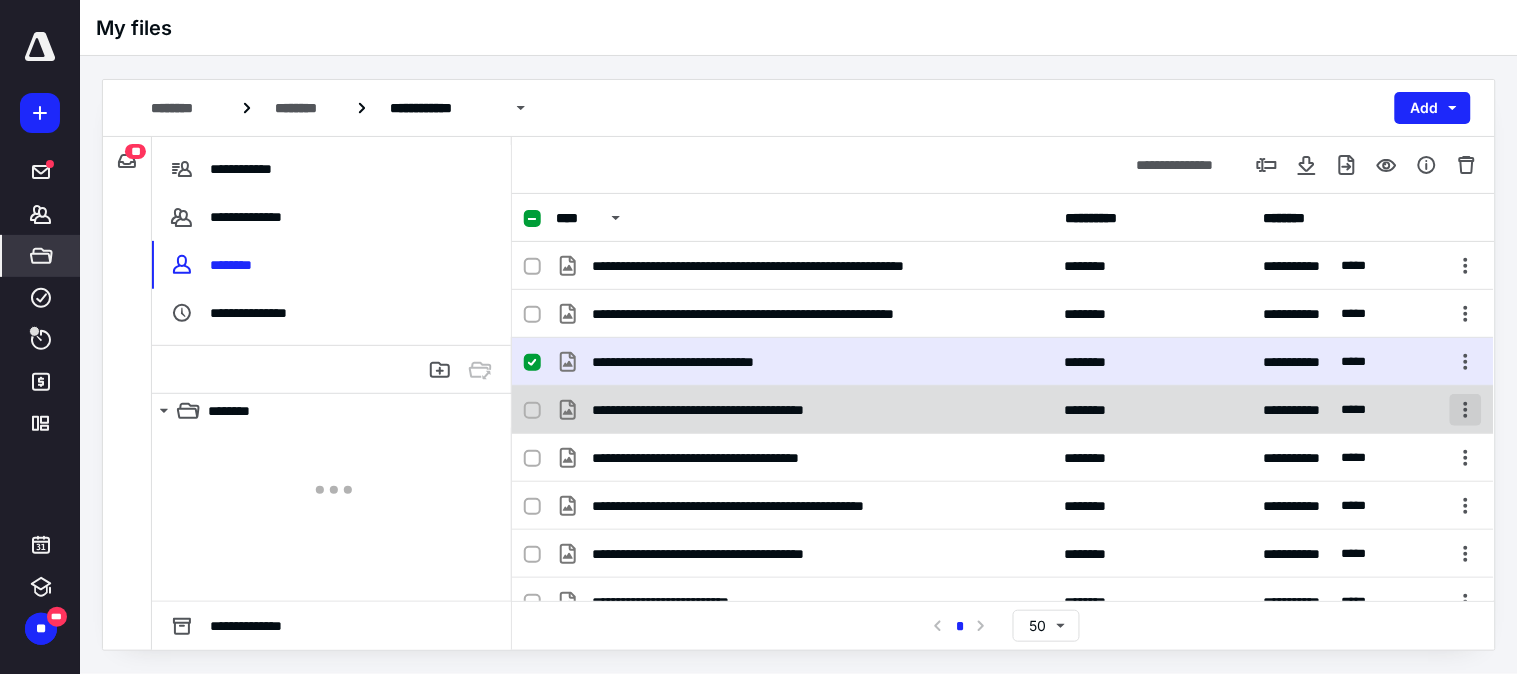 click at bounding box center [1466, 410] 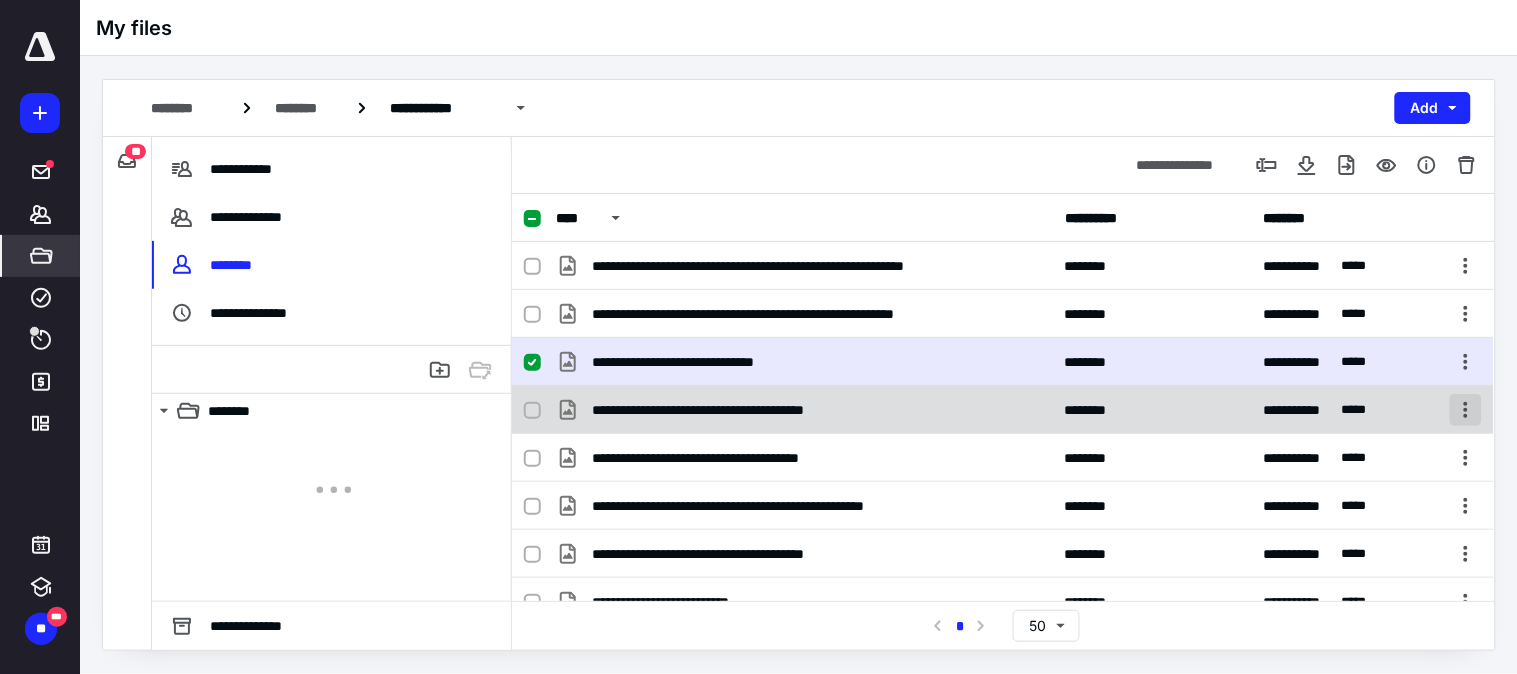 checkbox on "false" 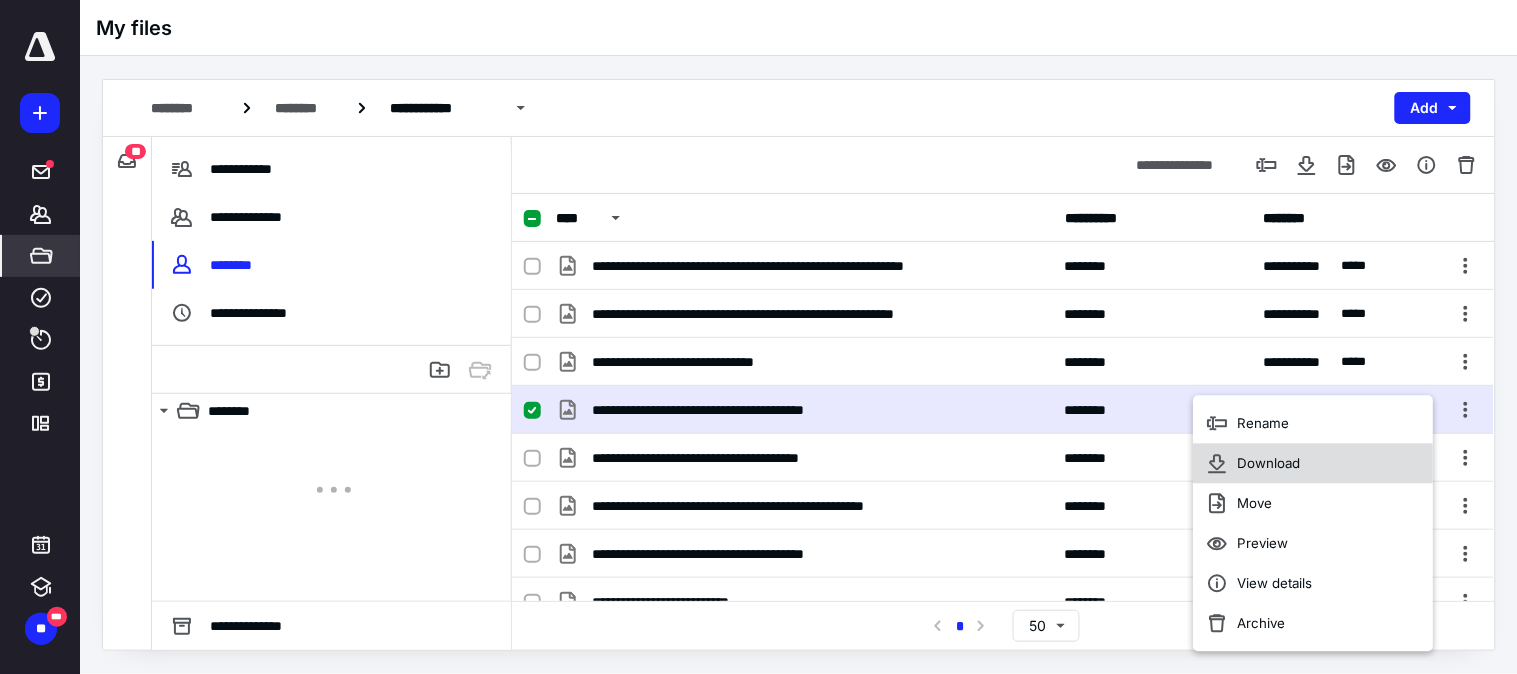 click on "Download" at bounding box center [1268, 464] 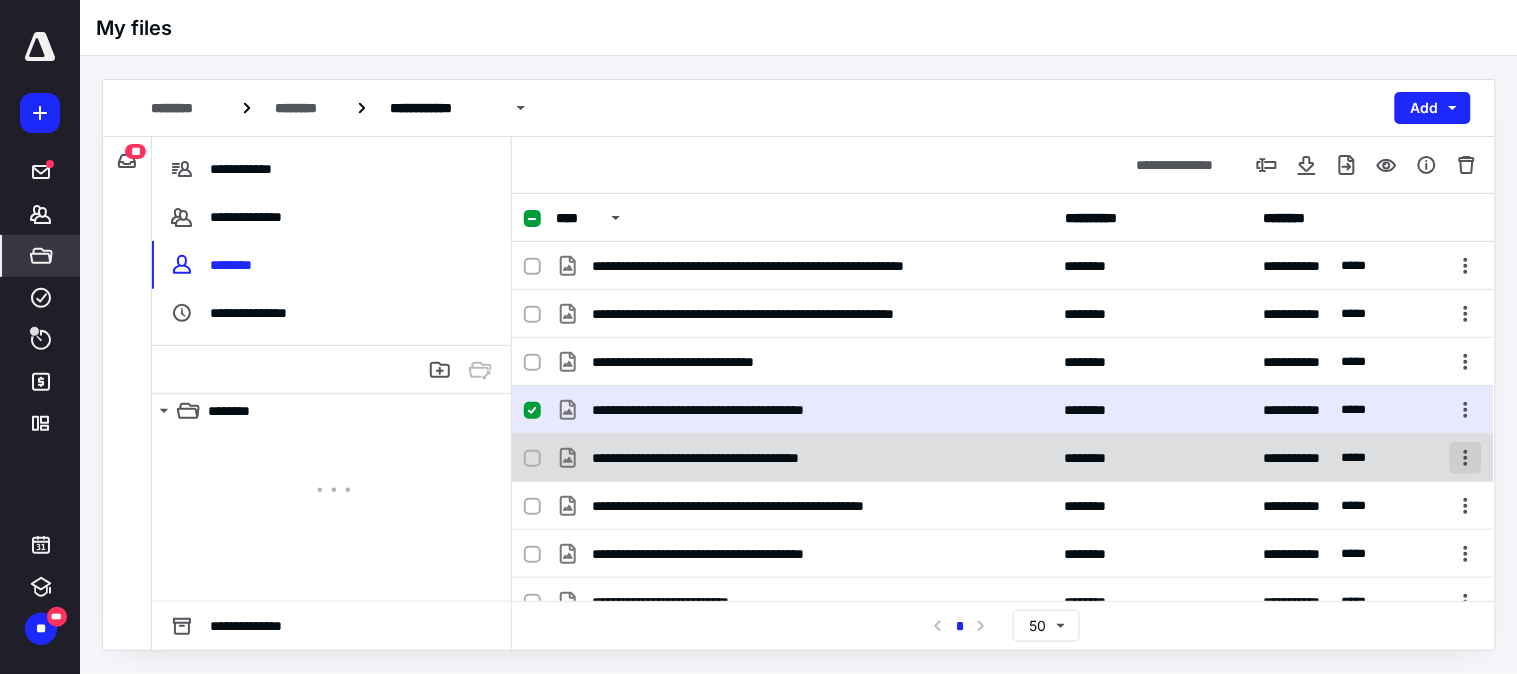 click at bounding box center [1466, 458] 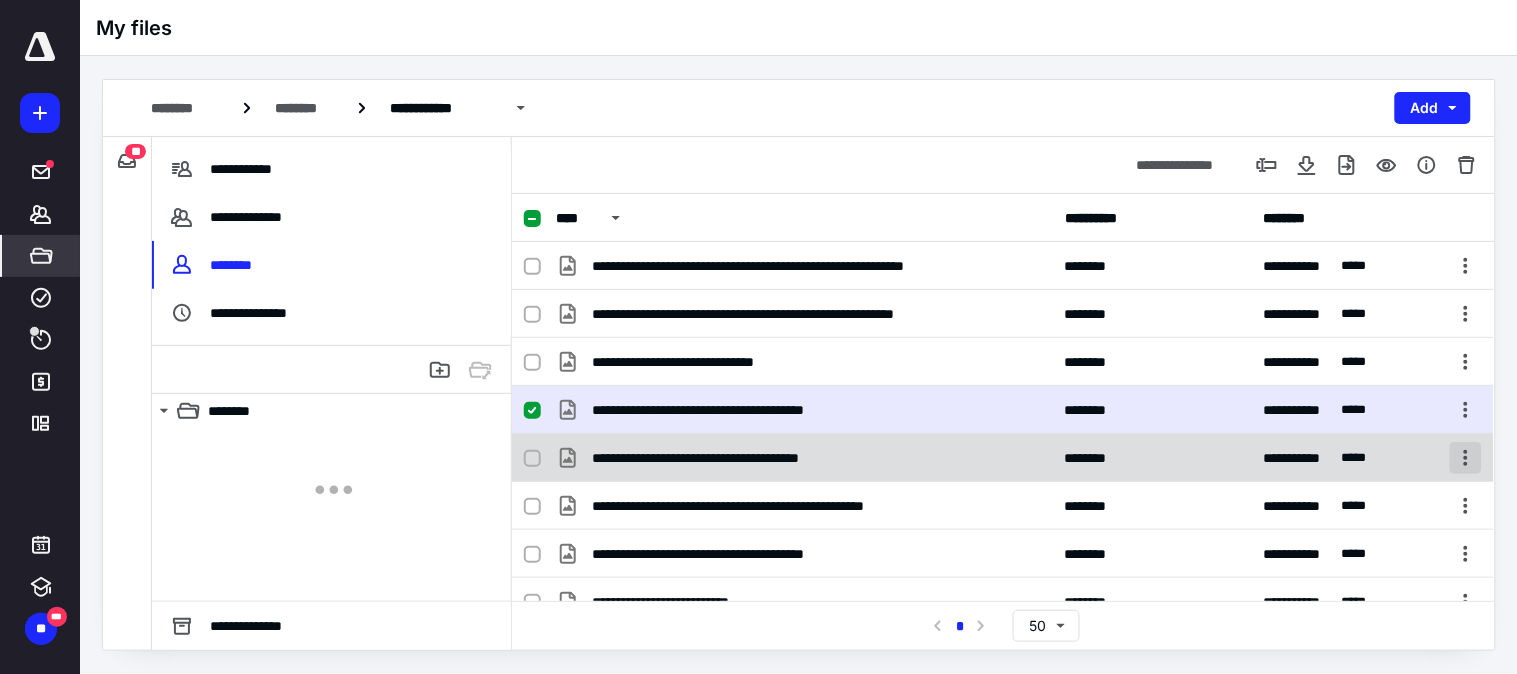 checkbox on "false" 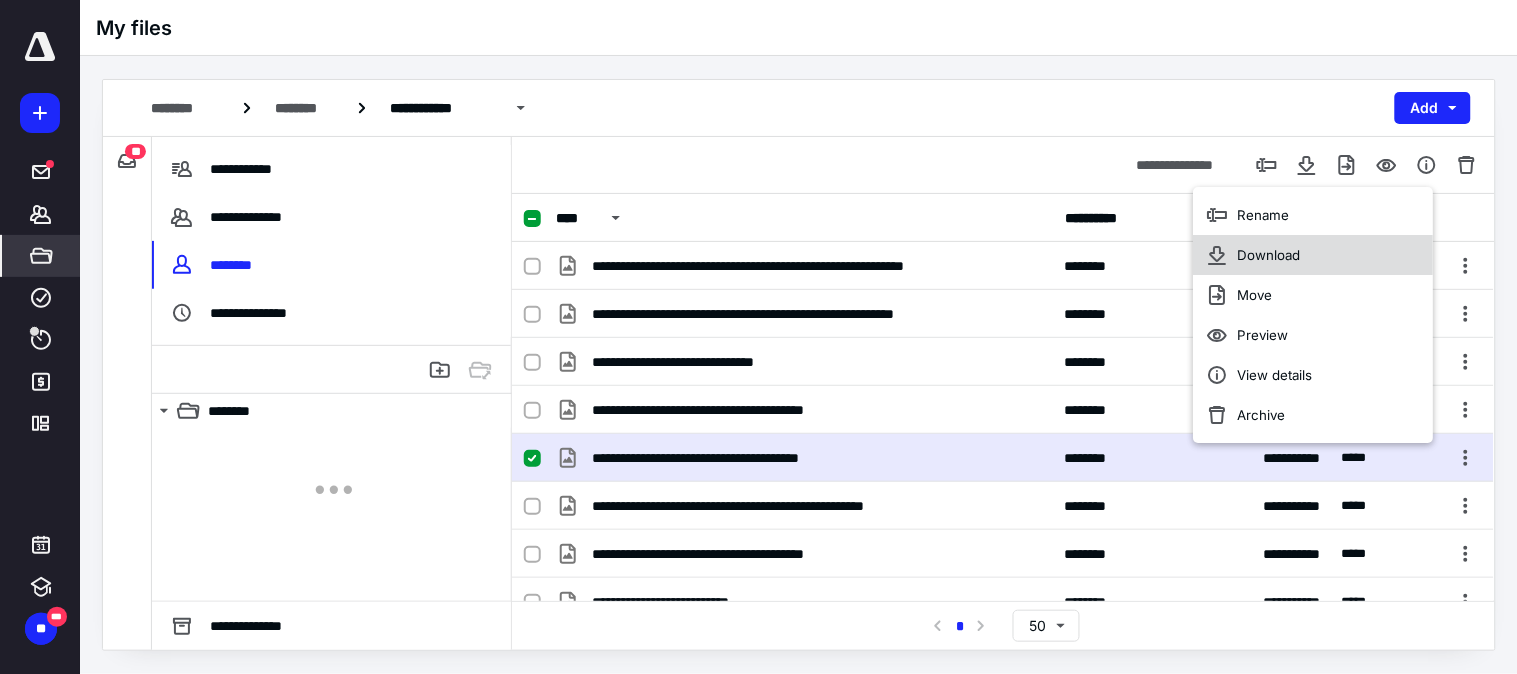 click on "Download" at bounding box center (1268, 256) 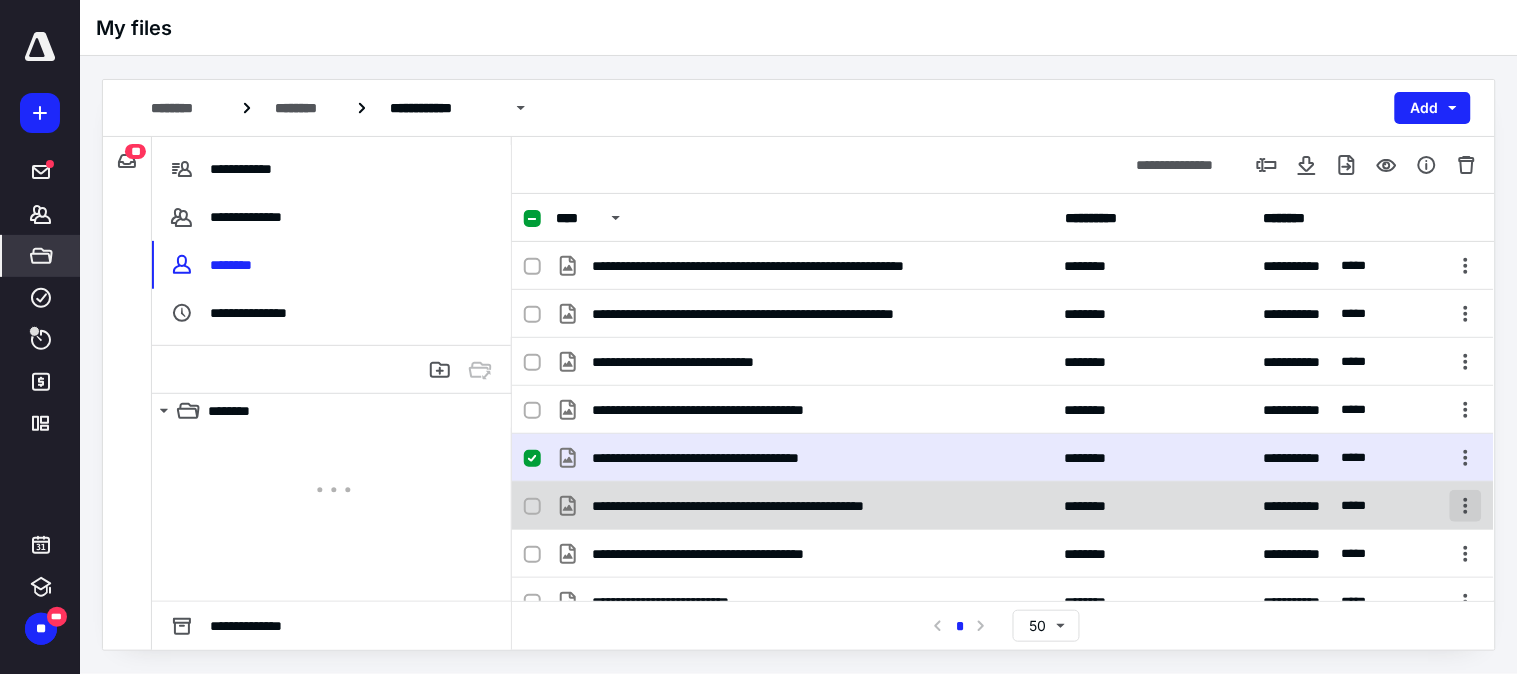 click at bounding box center [1466, 506] 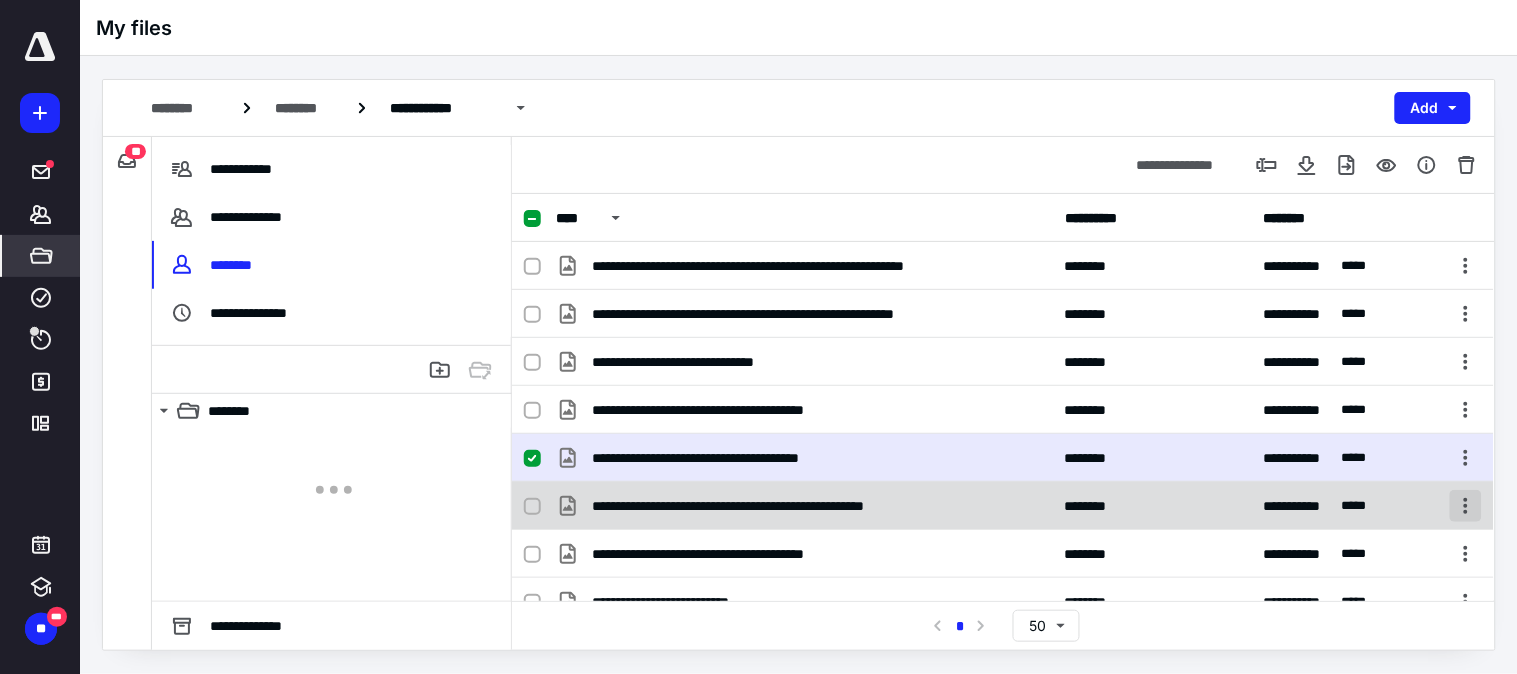 checkbox on "false" 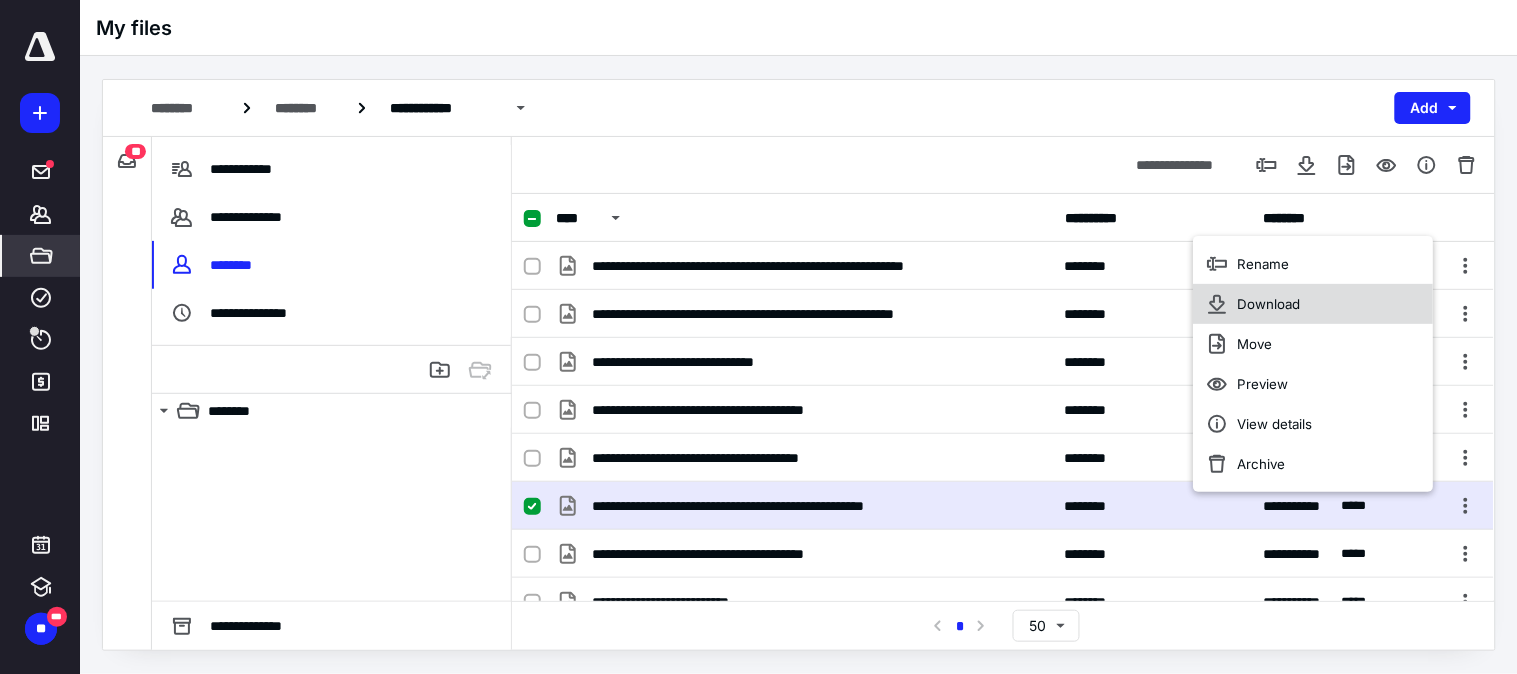 click on "Download" at bounding box center [1313, 304] 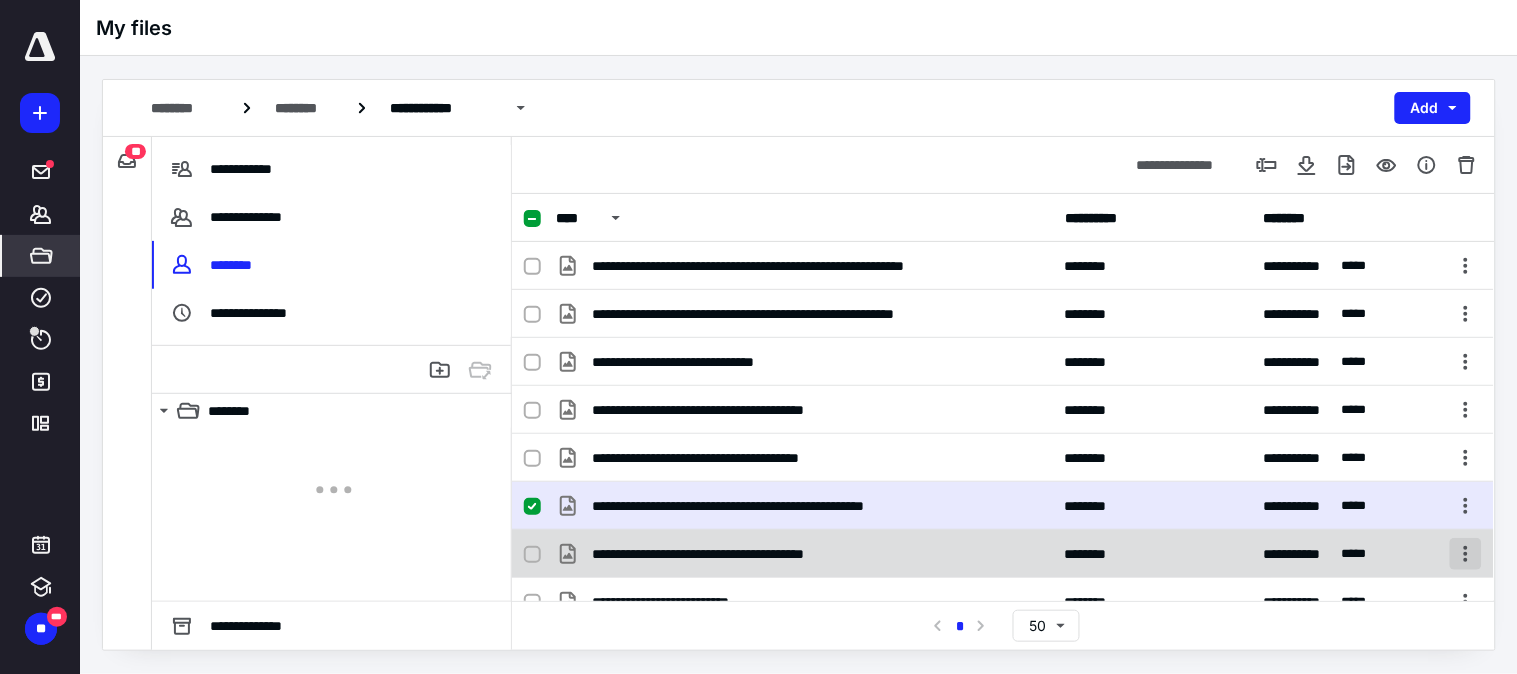click at bounding box center [1466, 554] 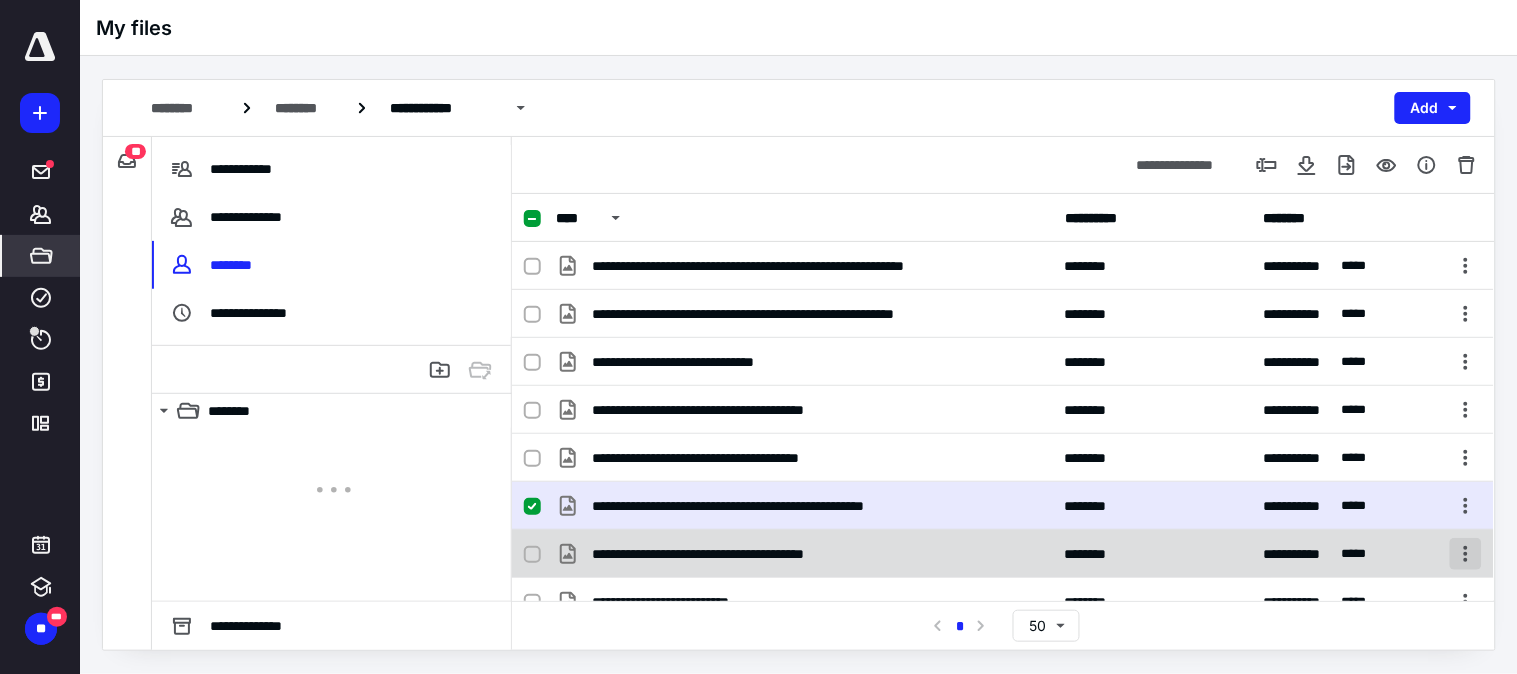 checkbox on "false" 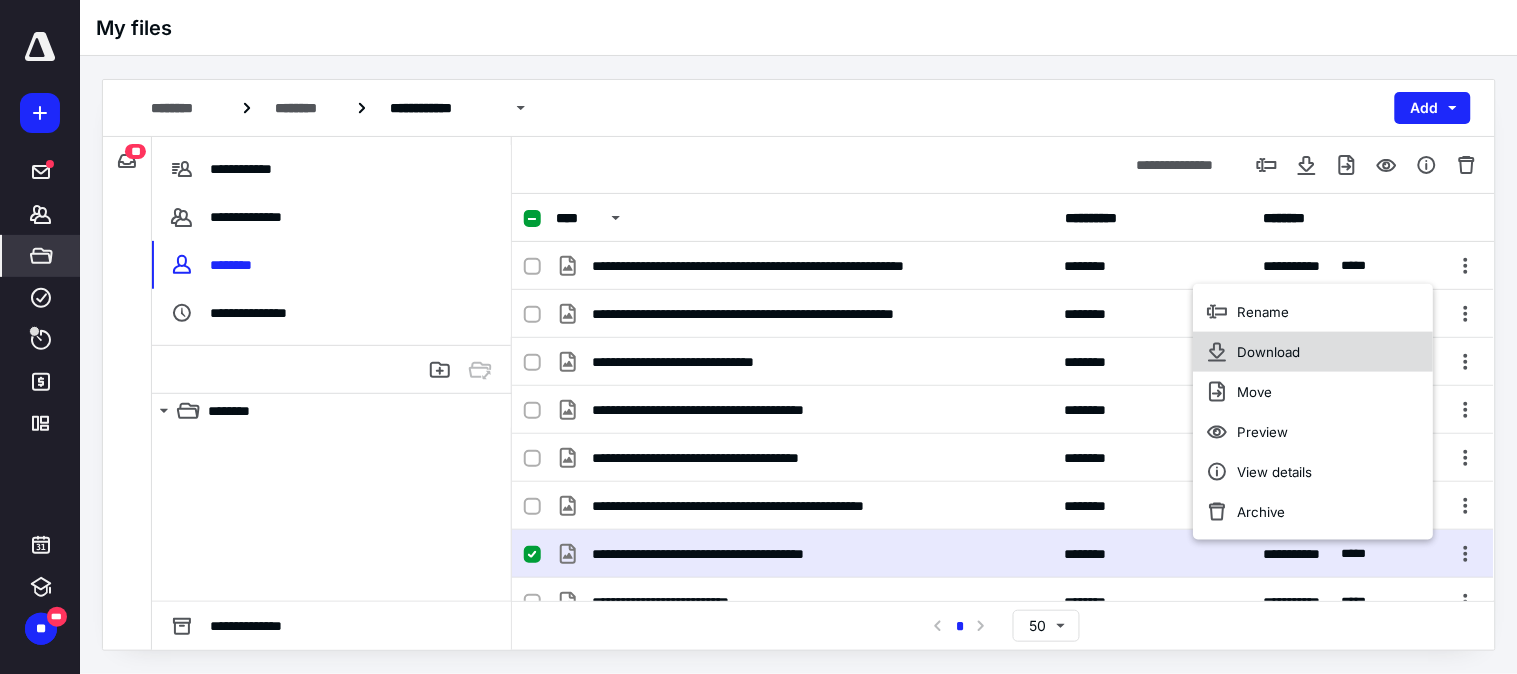 click on "Download" at bounding box center [1313, 352] 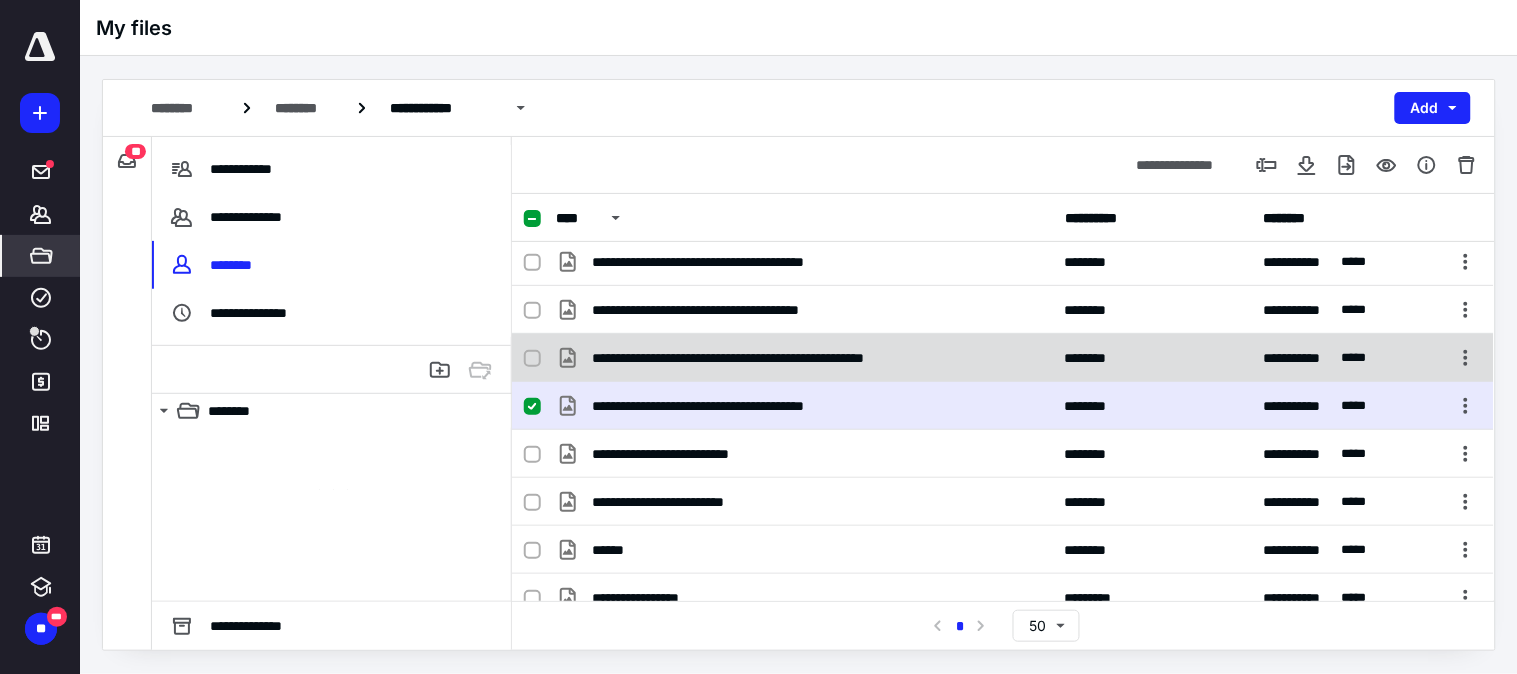 scroll, scrollTop: 170, scrollLeft: 0, axis: vertical 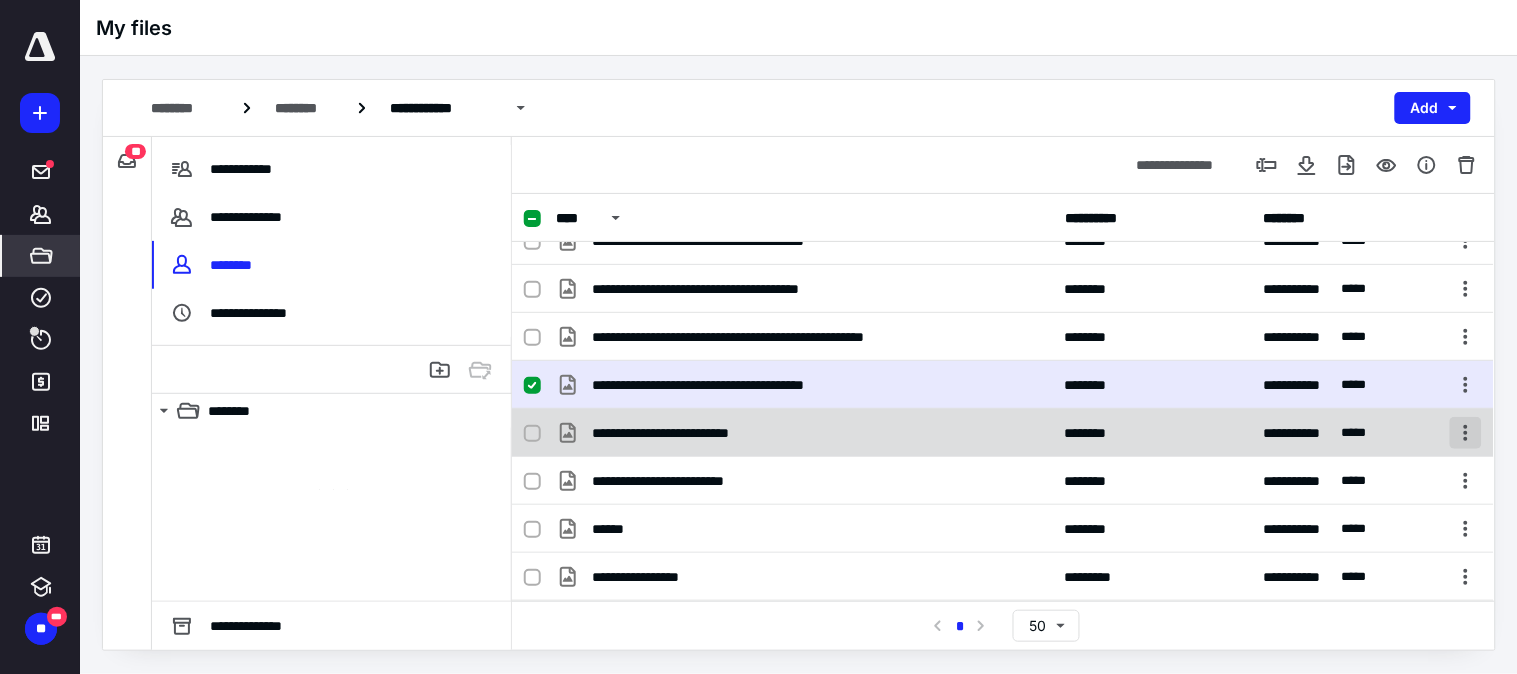 click at bounding box center (1466, 433) 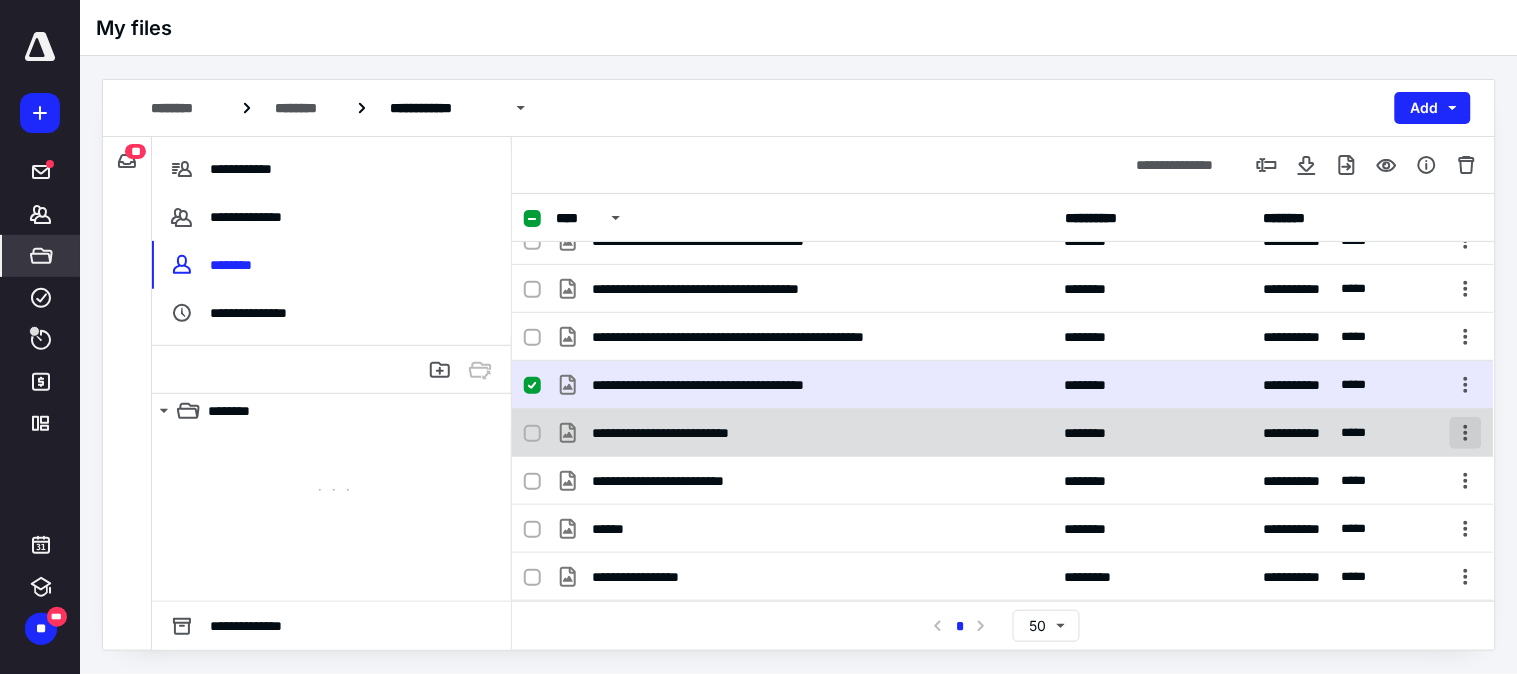checkbox on "false" 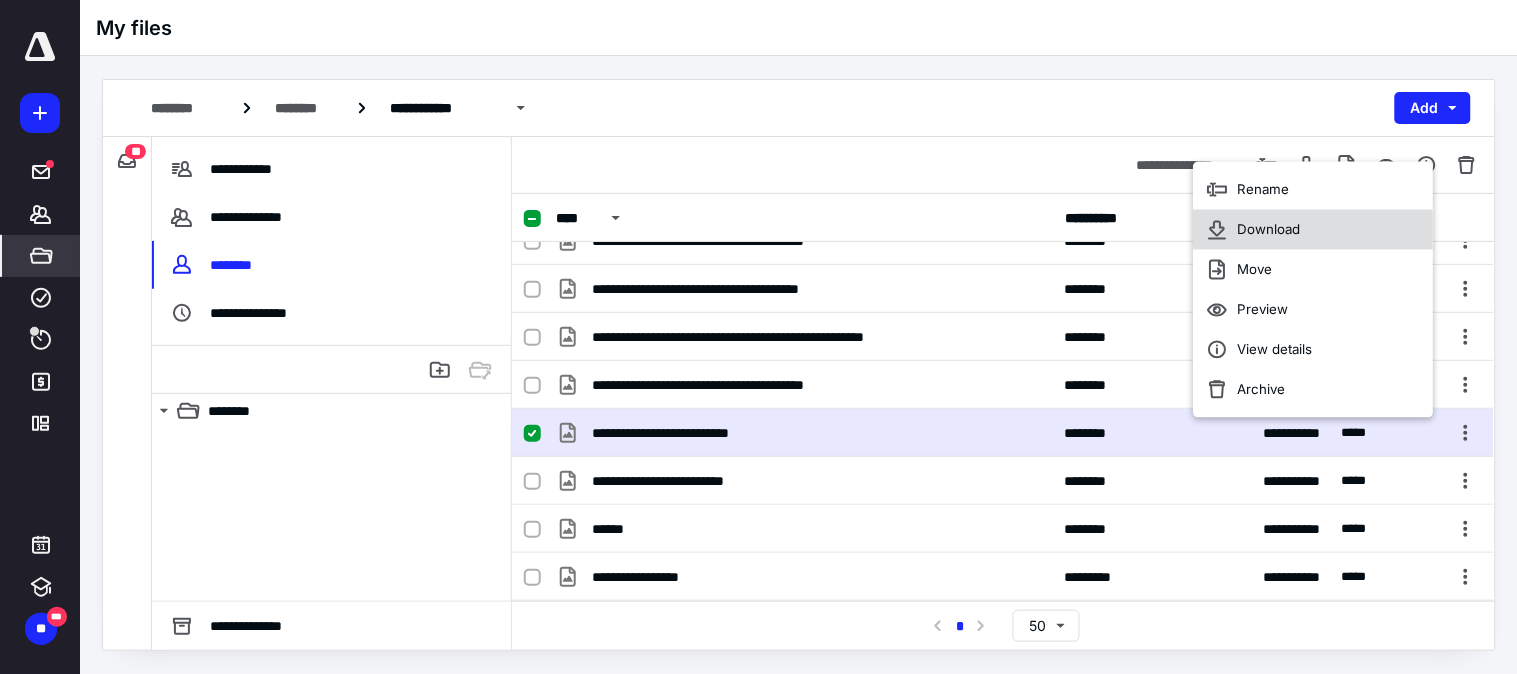 click on "Download" at bounding box center (1268, 230) 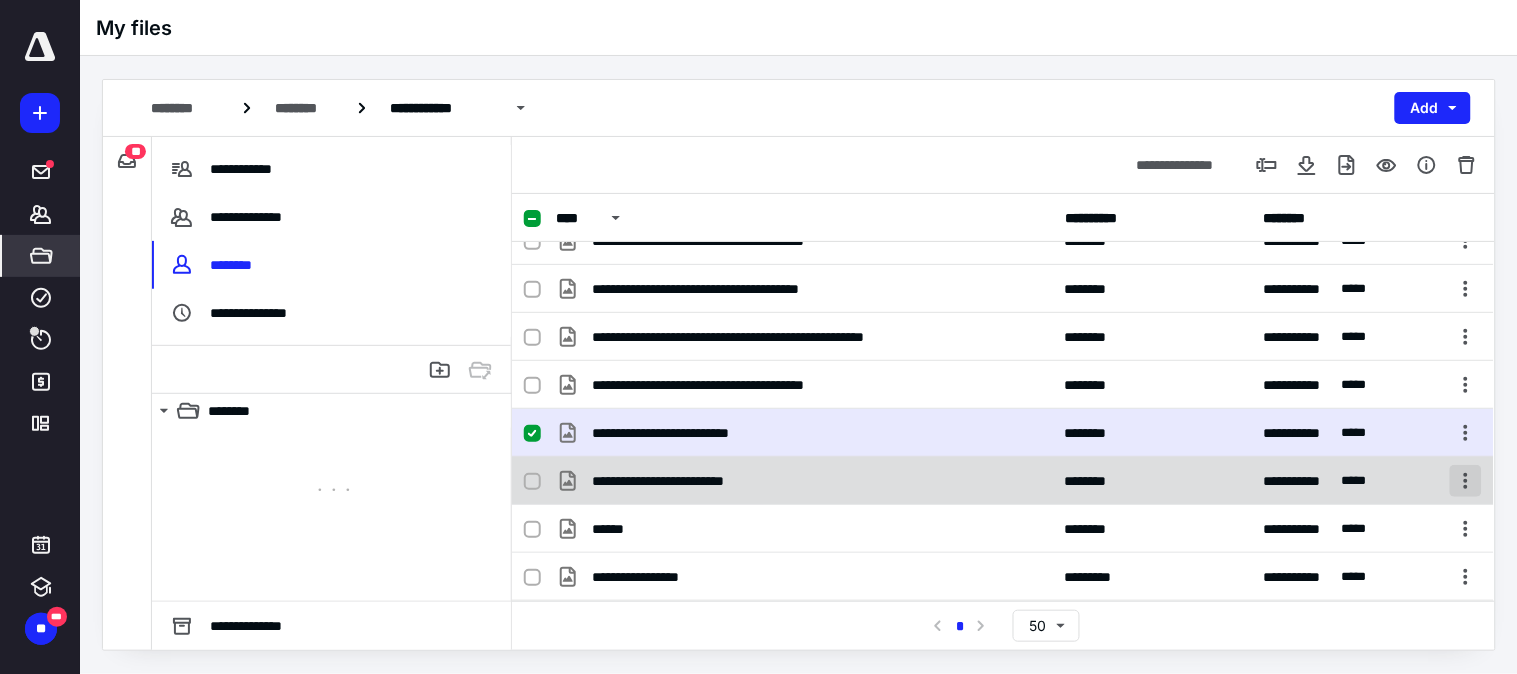 click at bounding box center (1466, 481) 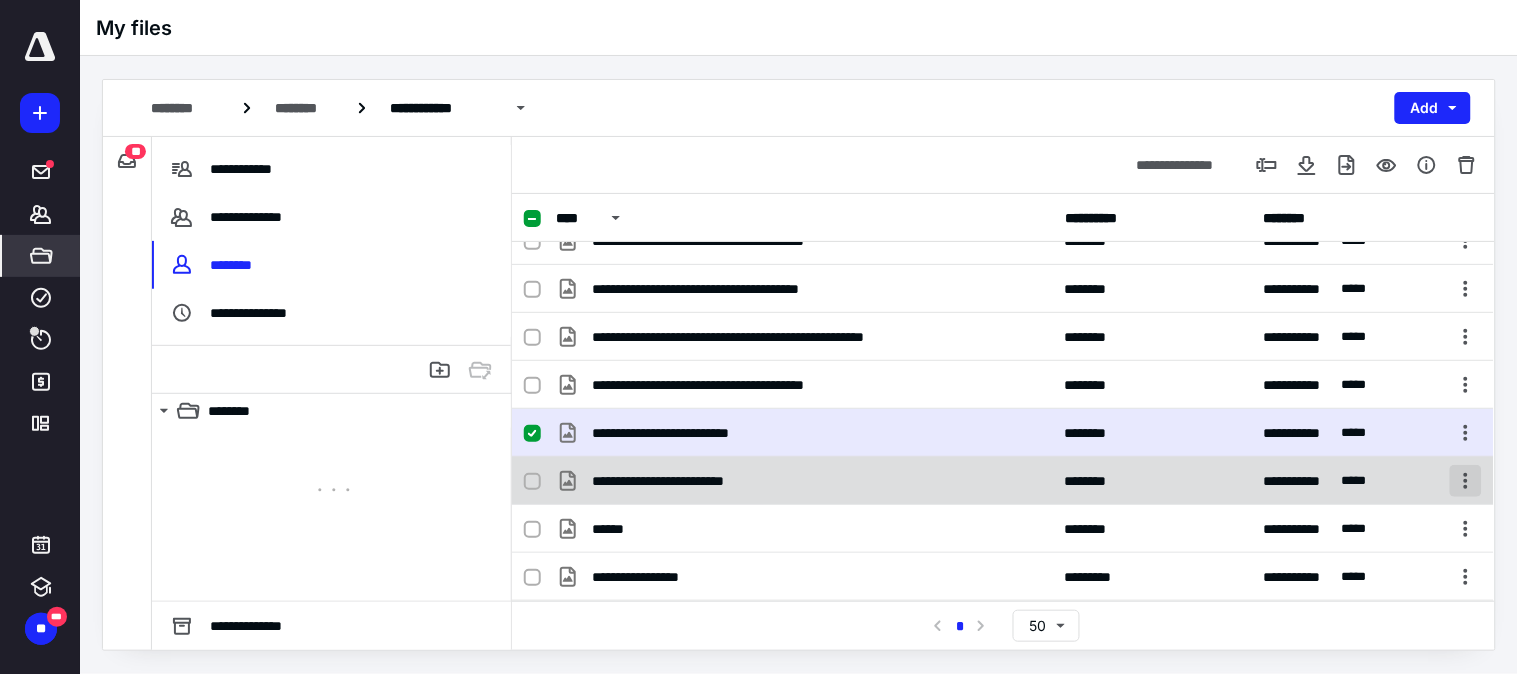 checkbox on "false" 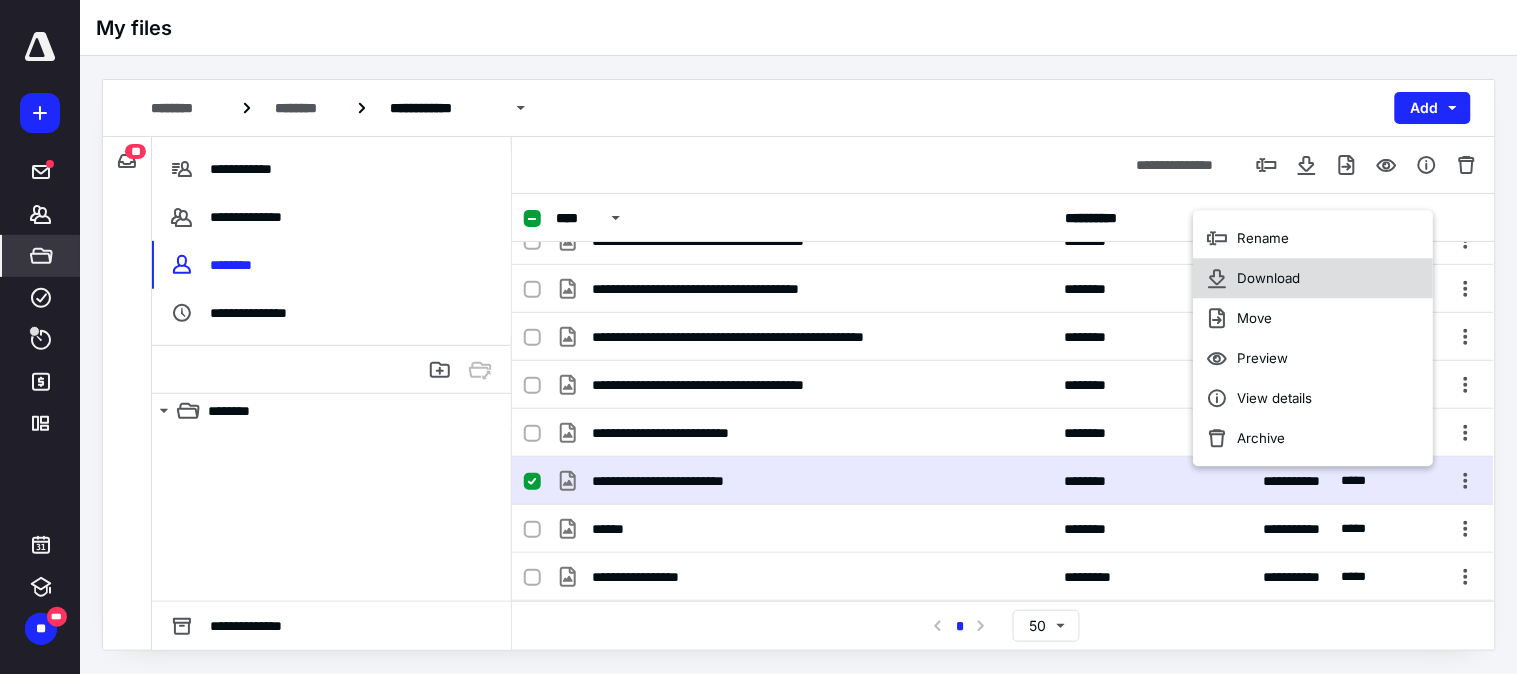 click on "Download" at bounding box center [1313, 279] 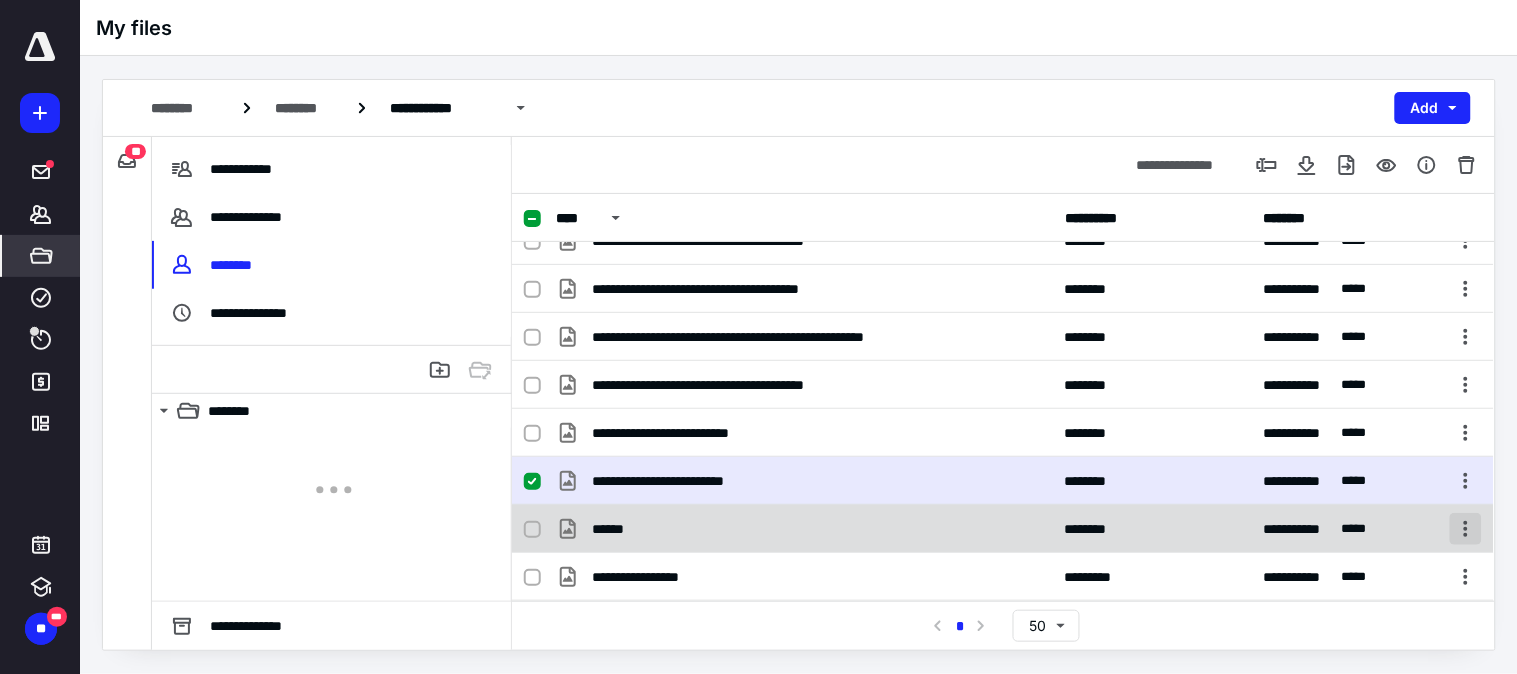 click at bounding box center (1466, 529) 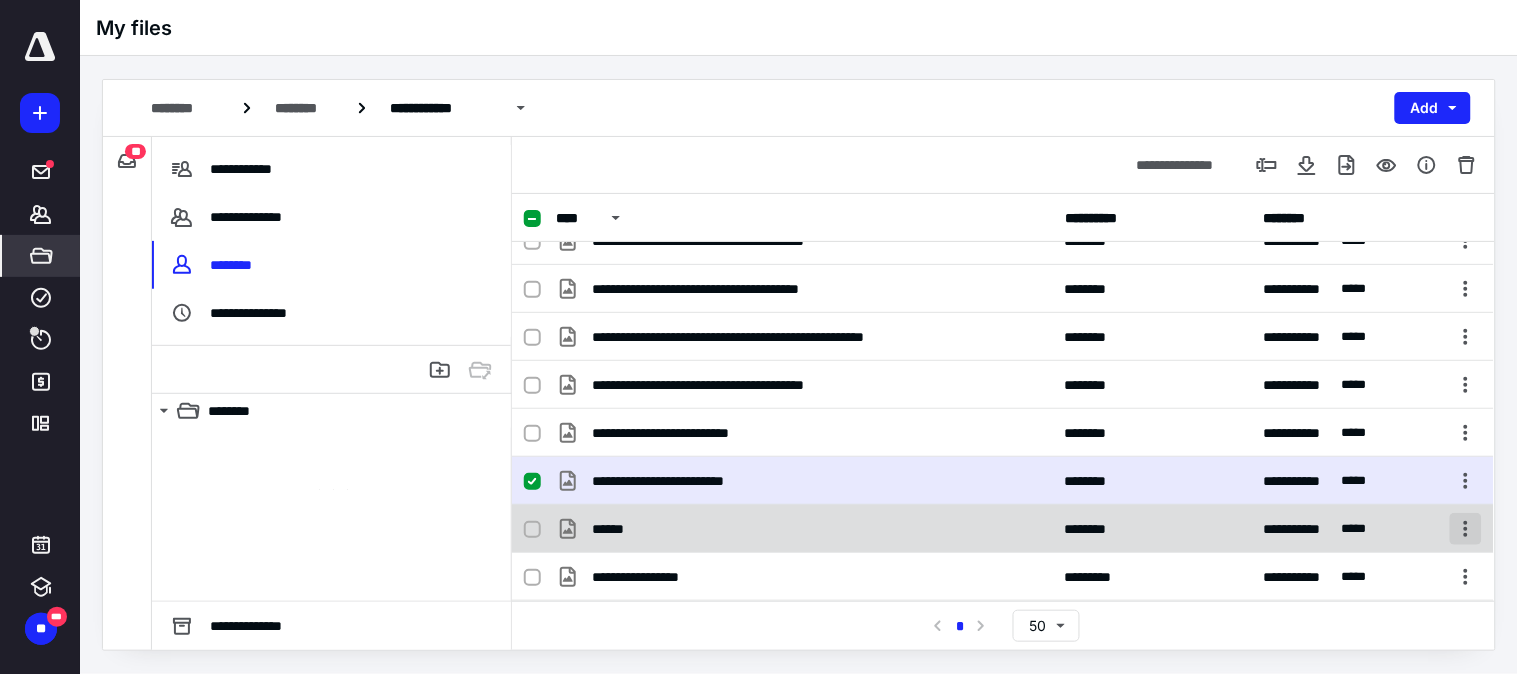 checkbox on "false" 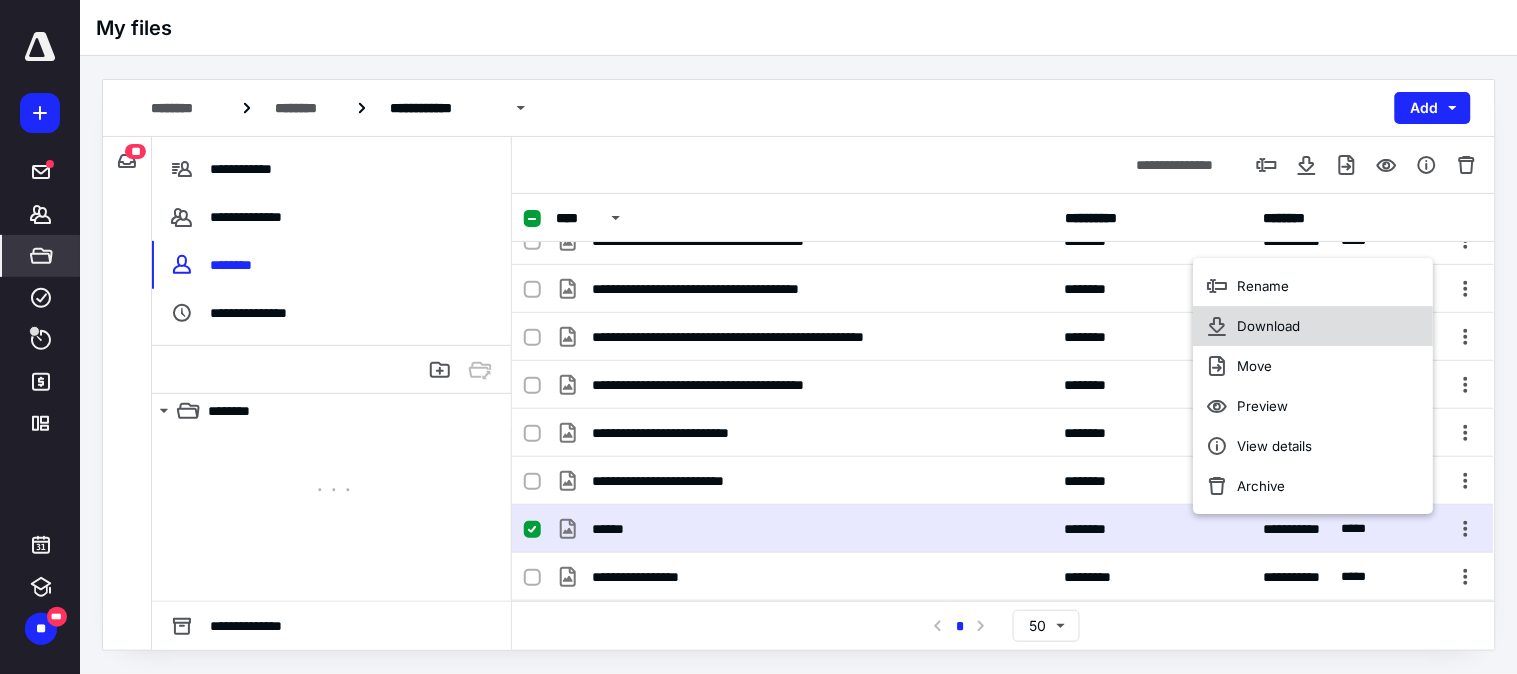 click on "Download" at bounding box center [1268, 327] 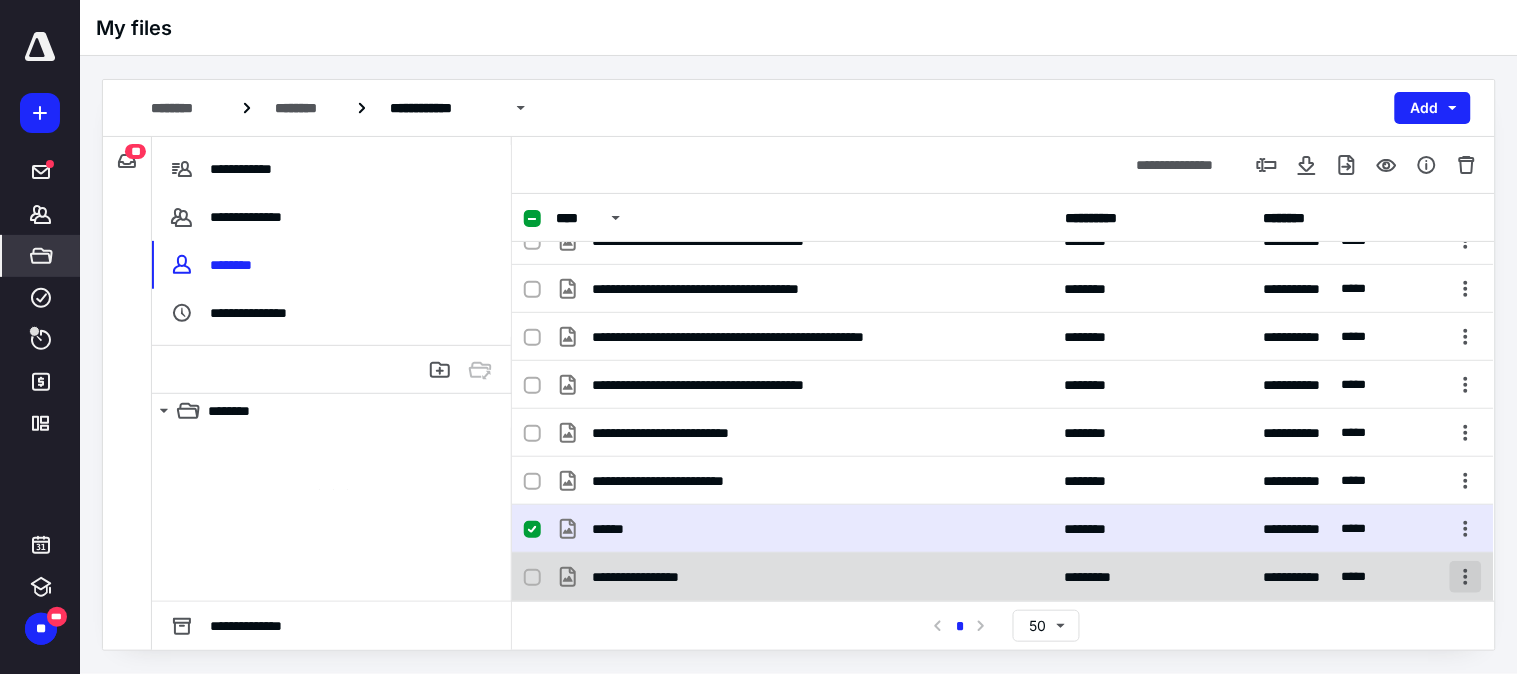 click at bounding box center [1466, 577] 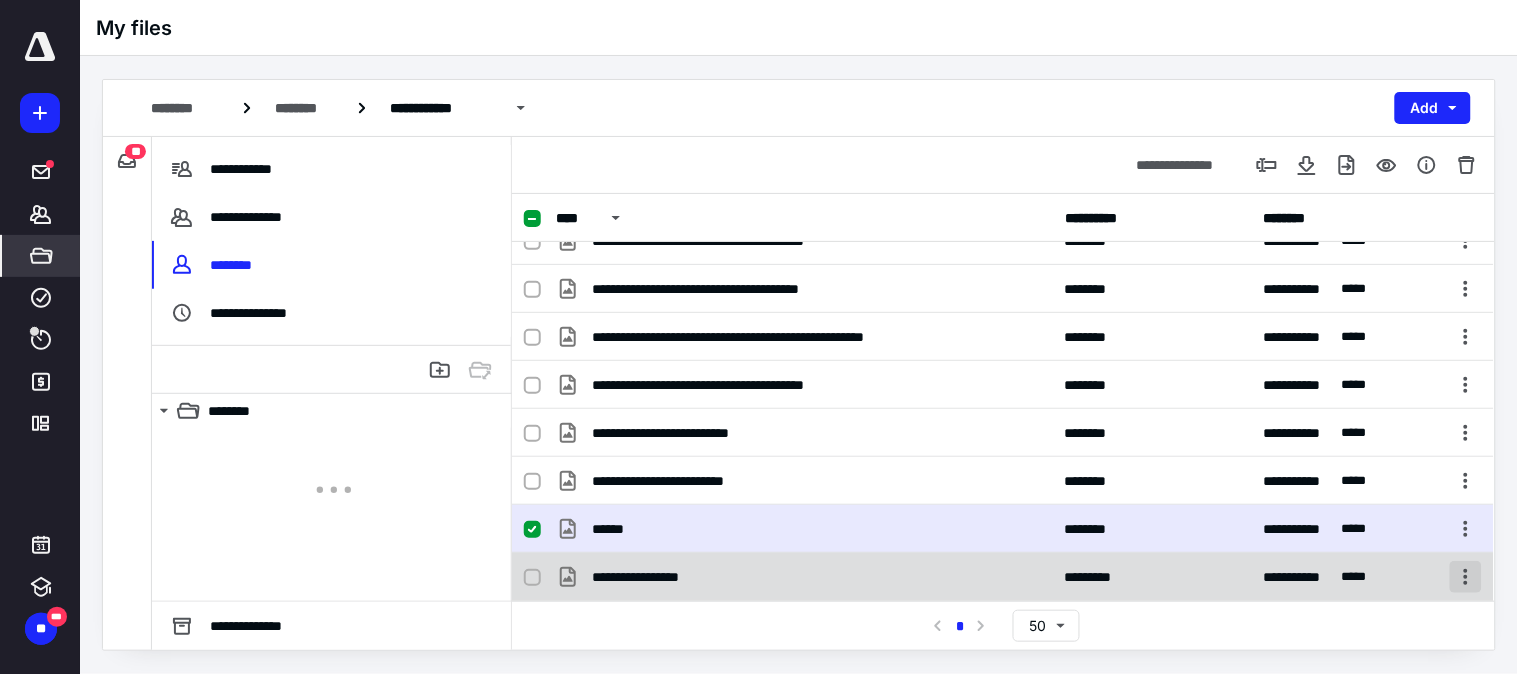 checkbox on "false" 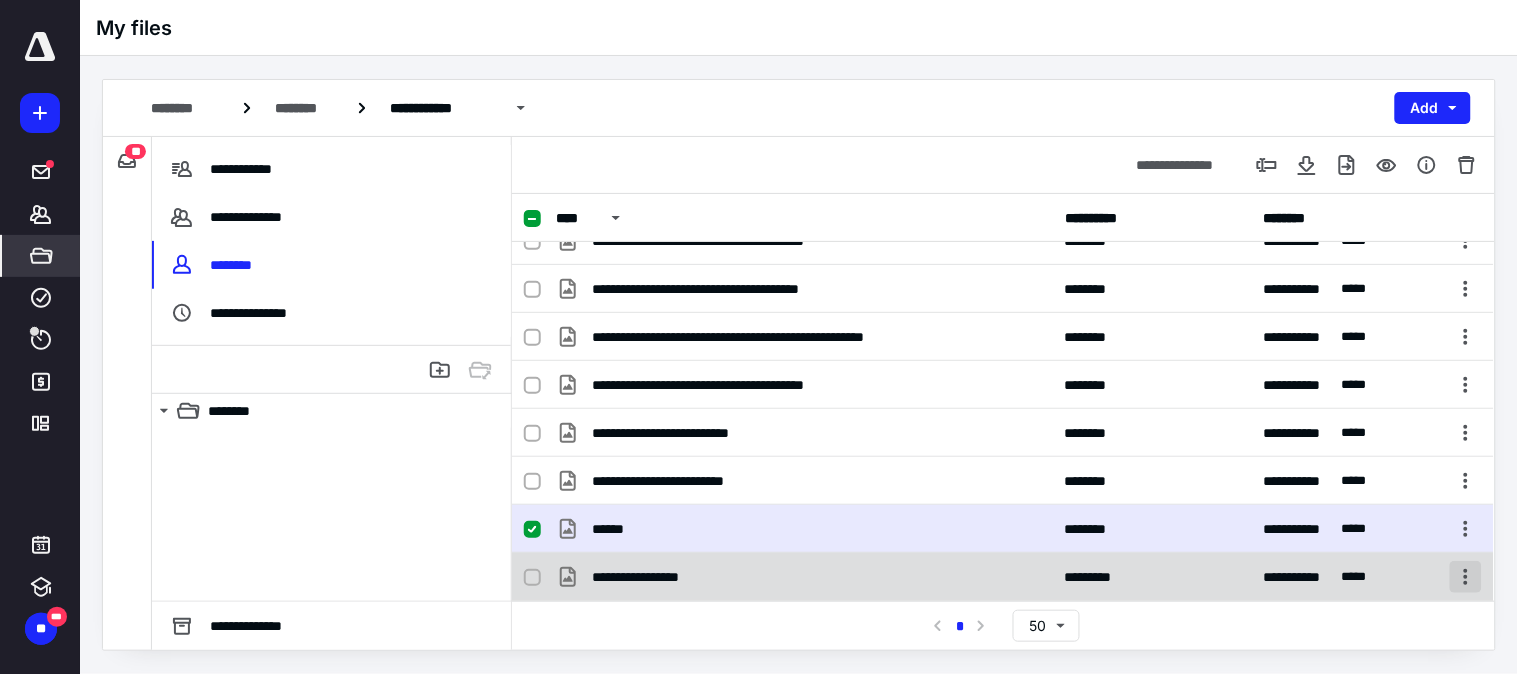 checkbox on "true" 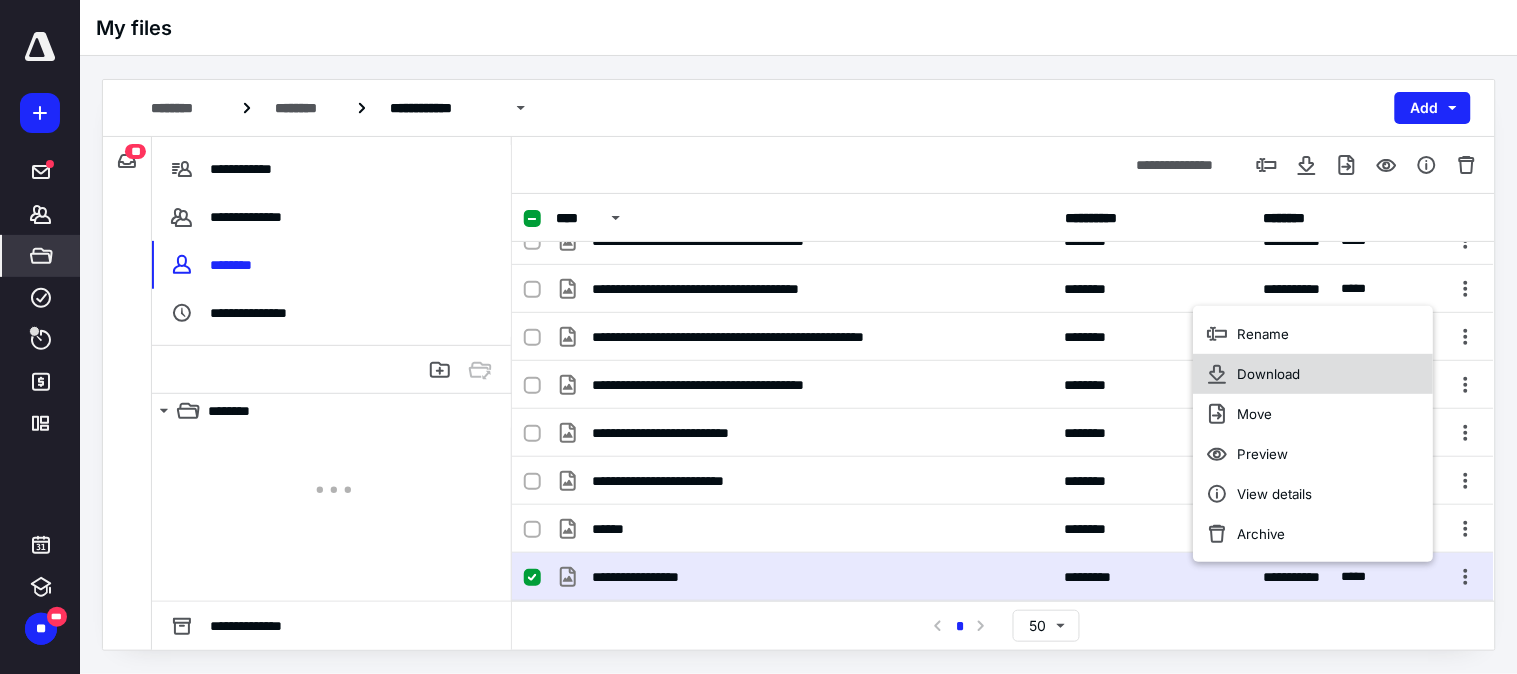 click on "Download" at bounding box center [1268, 374] 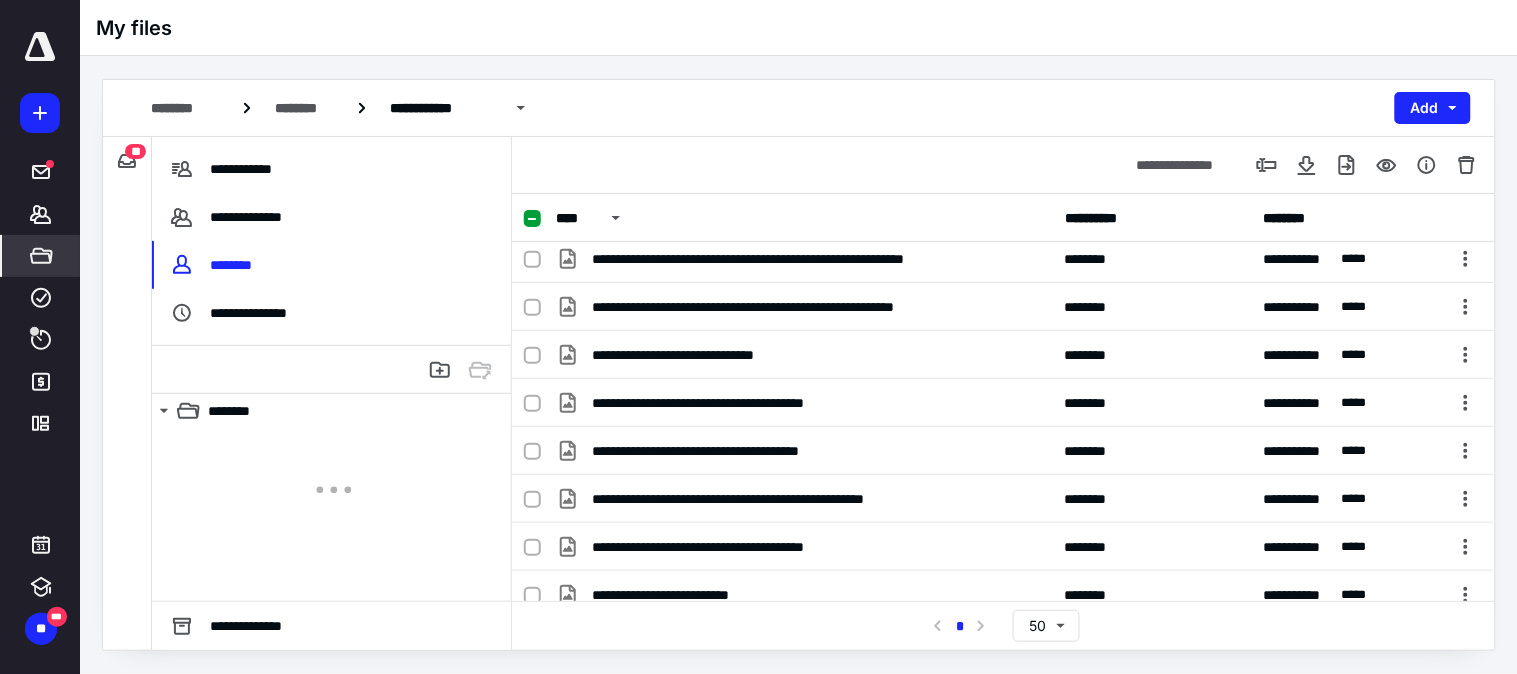 scroll, scrollTop: 0, scrollLeft: 0, axis: both 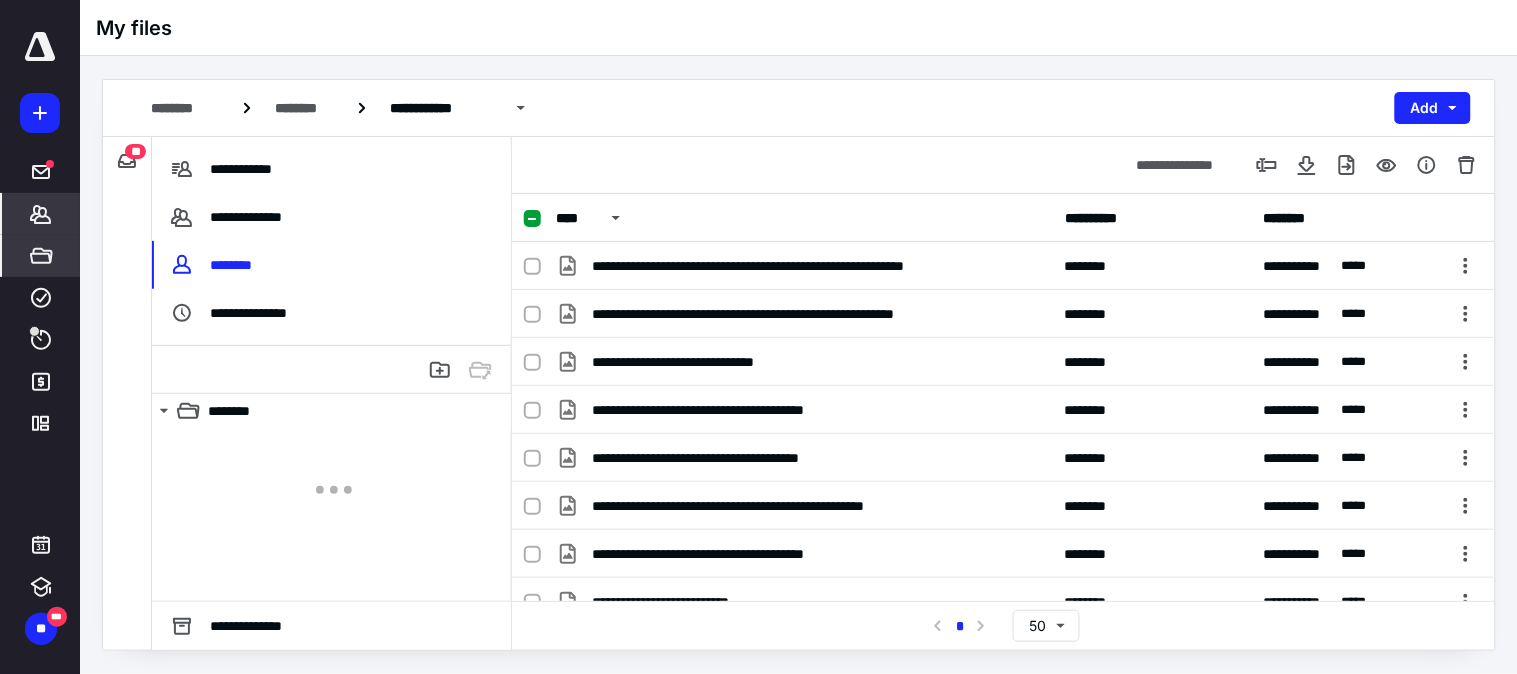 click 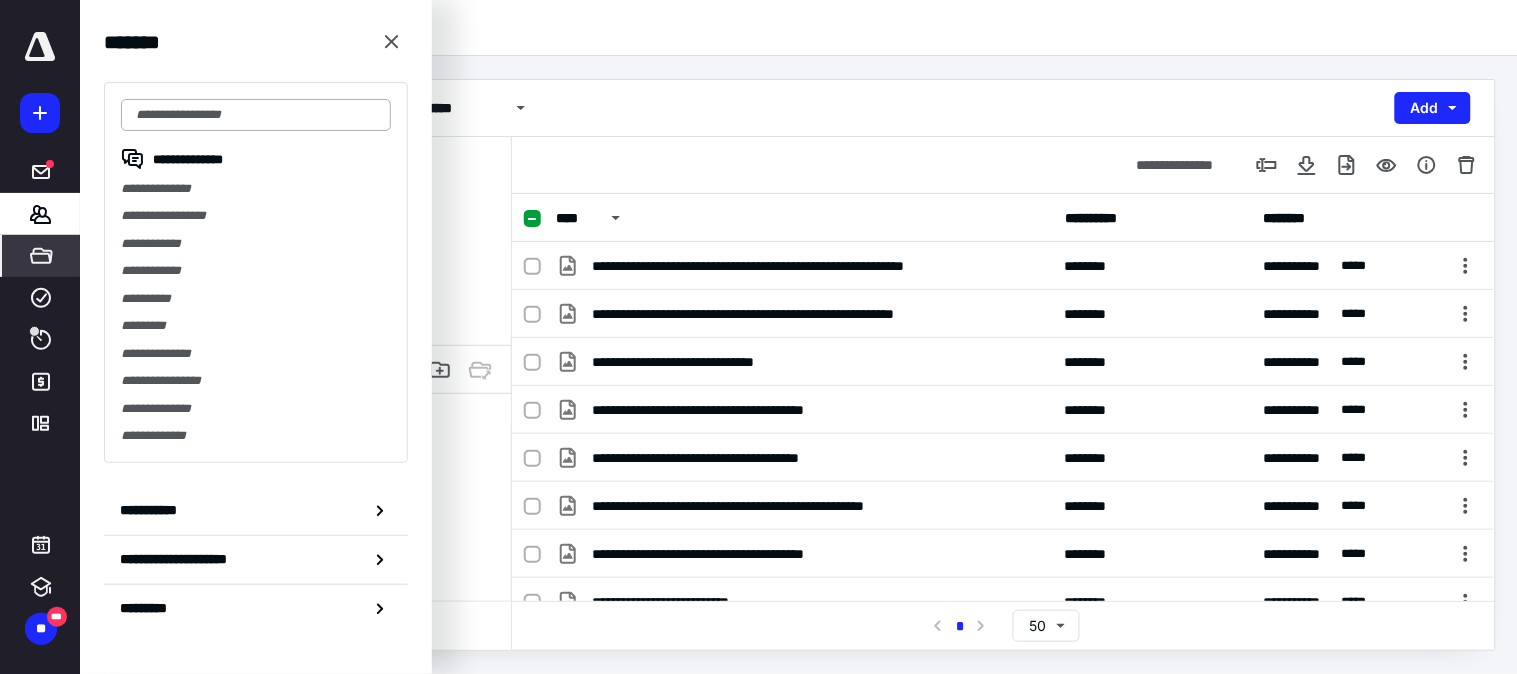 click at bounding box center (256, 115) 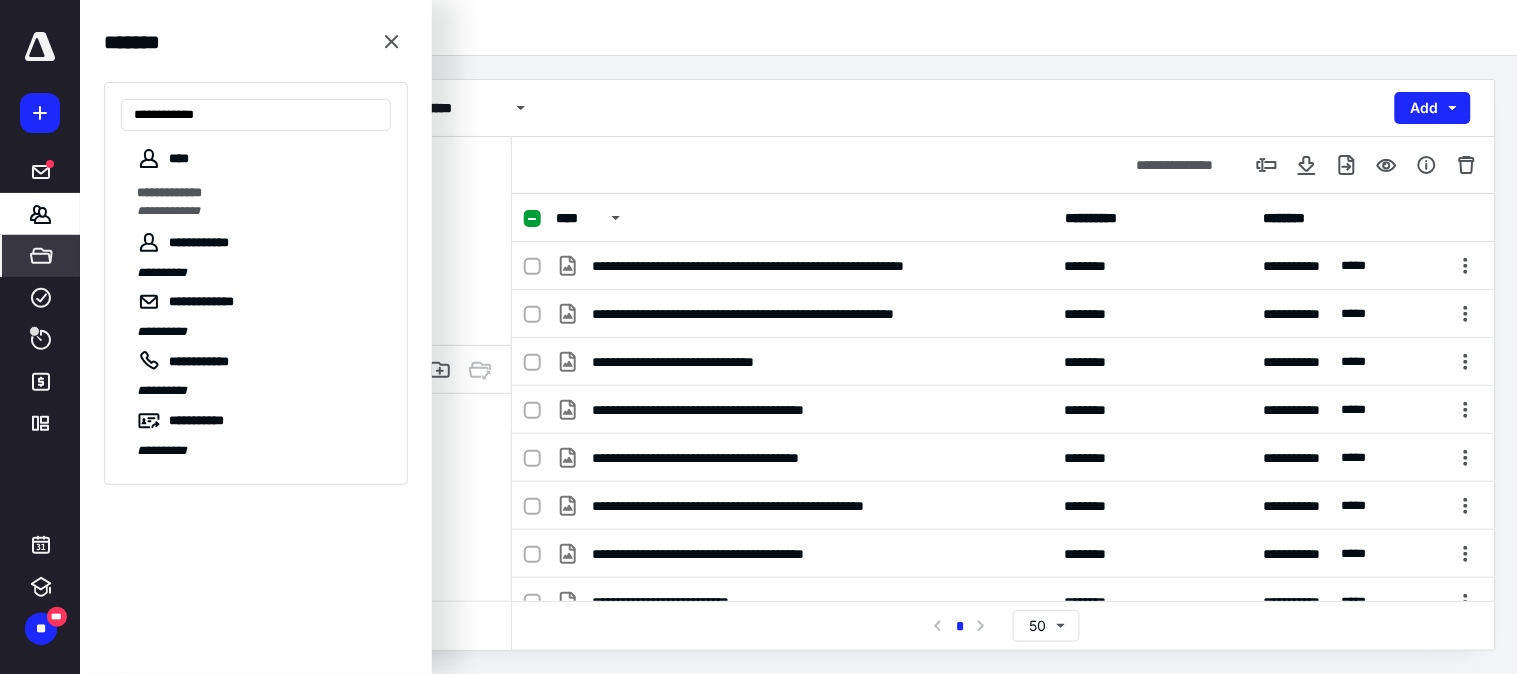 type on "**********" 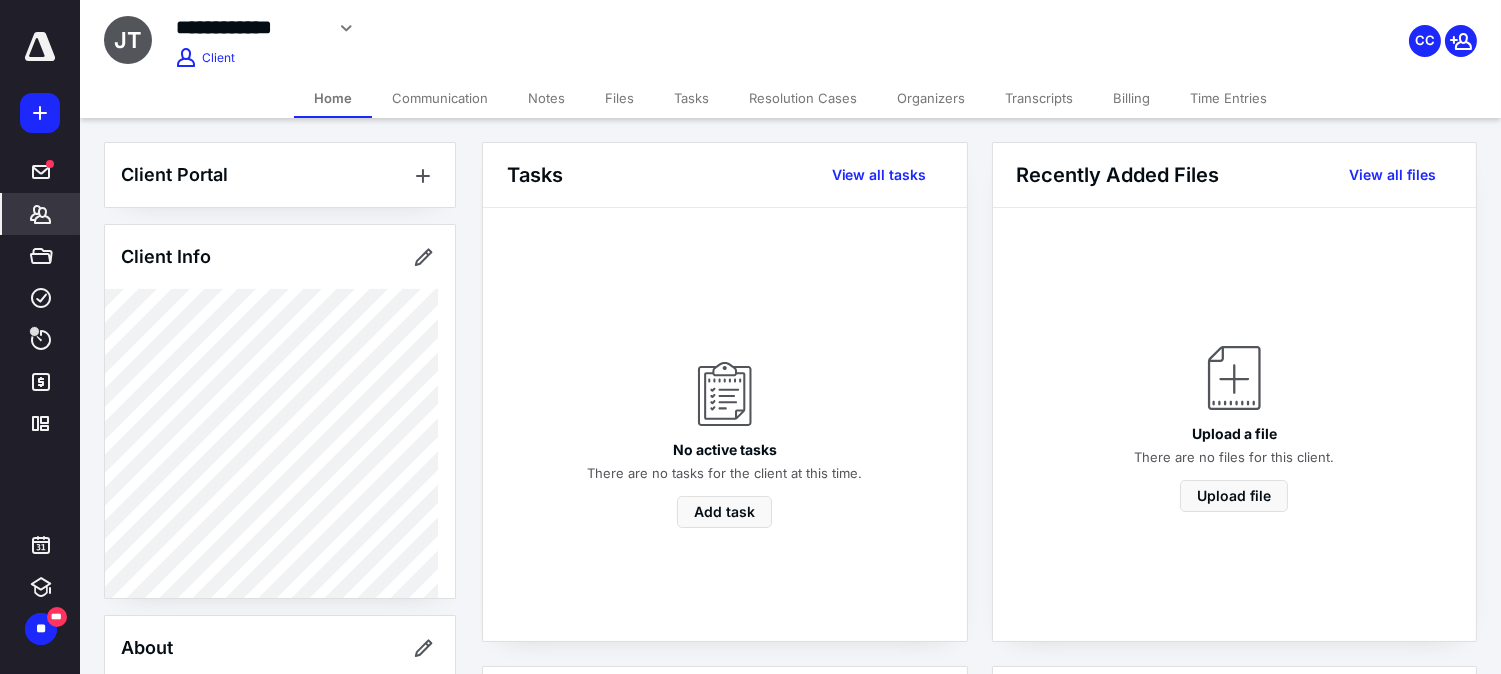 click on "Transcripts" at bounding box center [1039, 98] 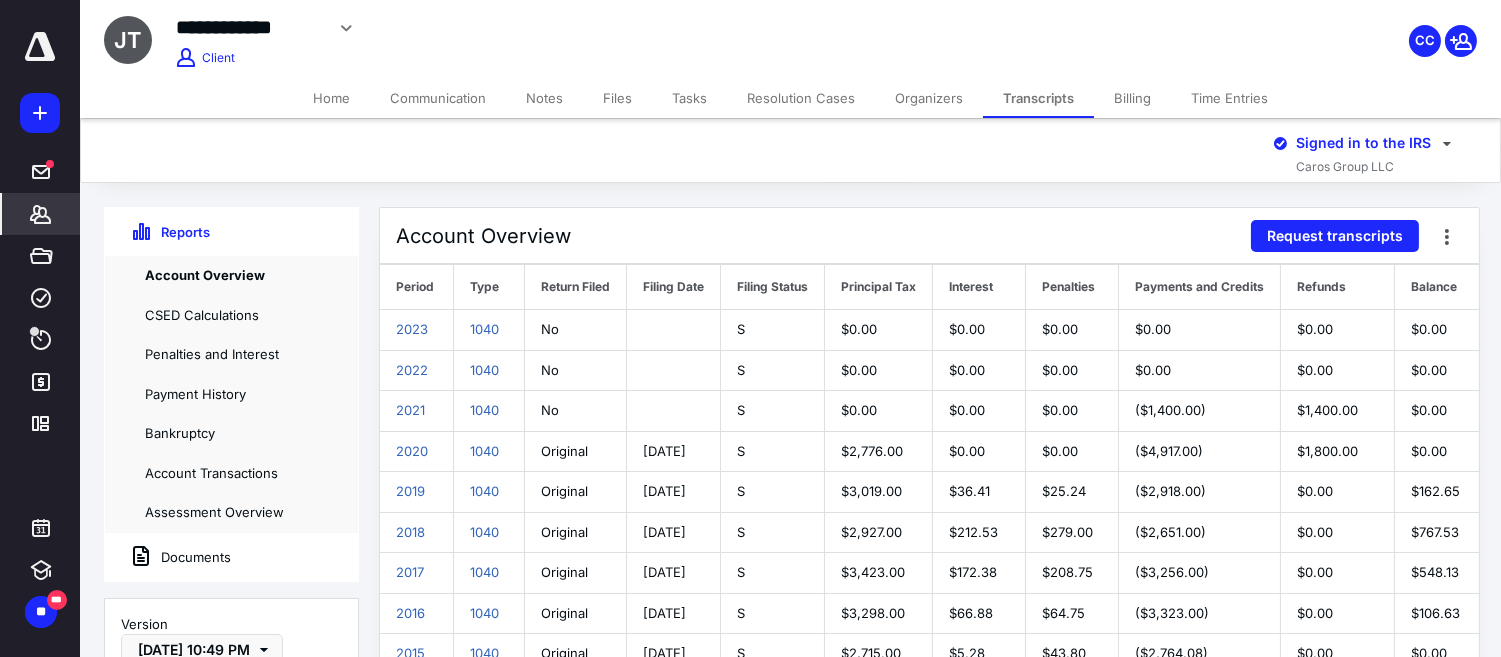 click on "Documents" at bounding box center (168, 557) 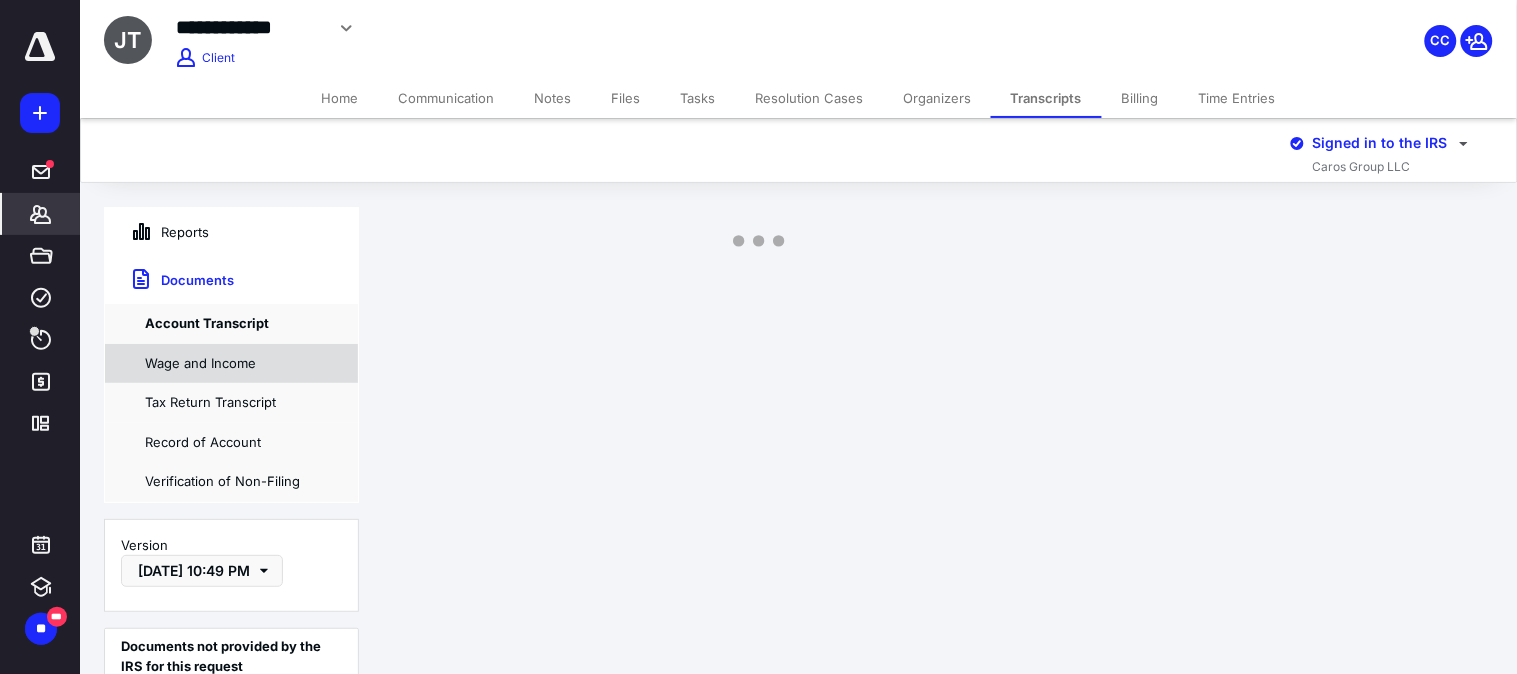 click on "Wage and Income" at bounding box center (231, 364) 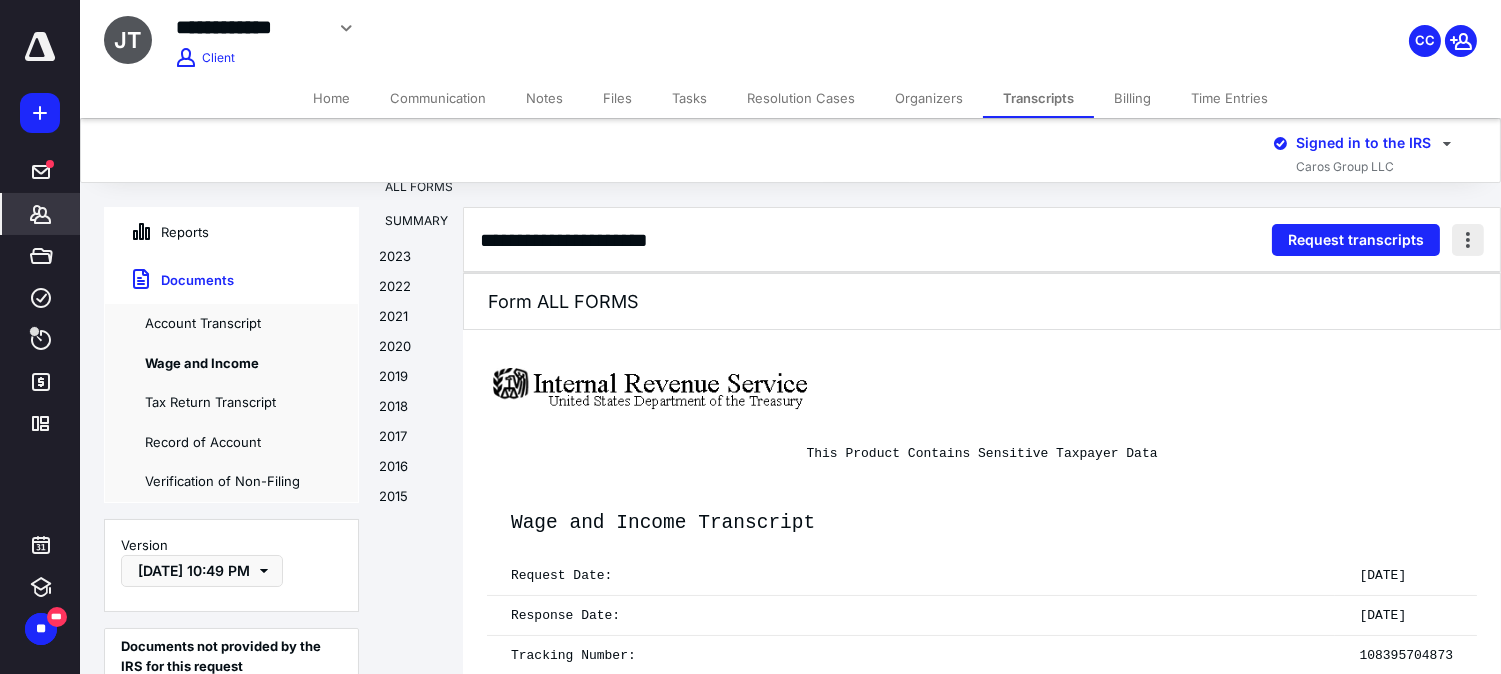 click at bounding box center [1468, 240] 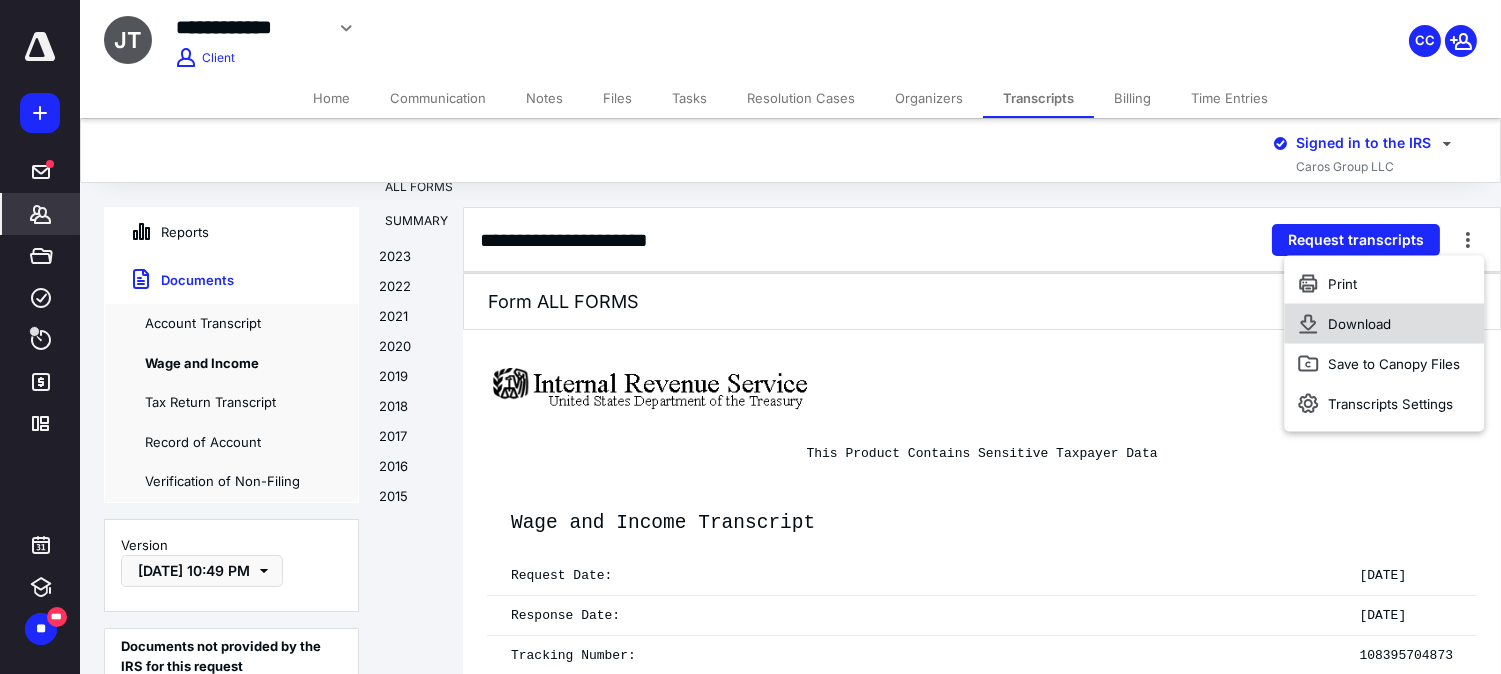 click on "Download" at bounding box center [1384, 324] 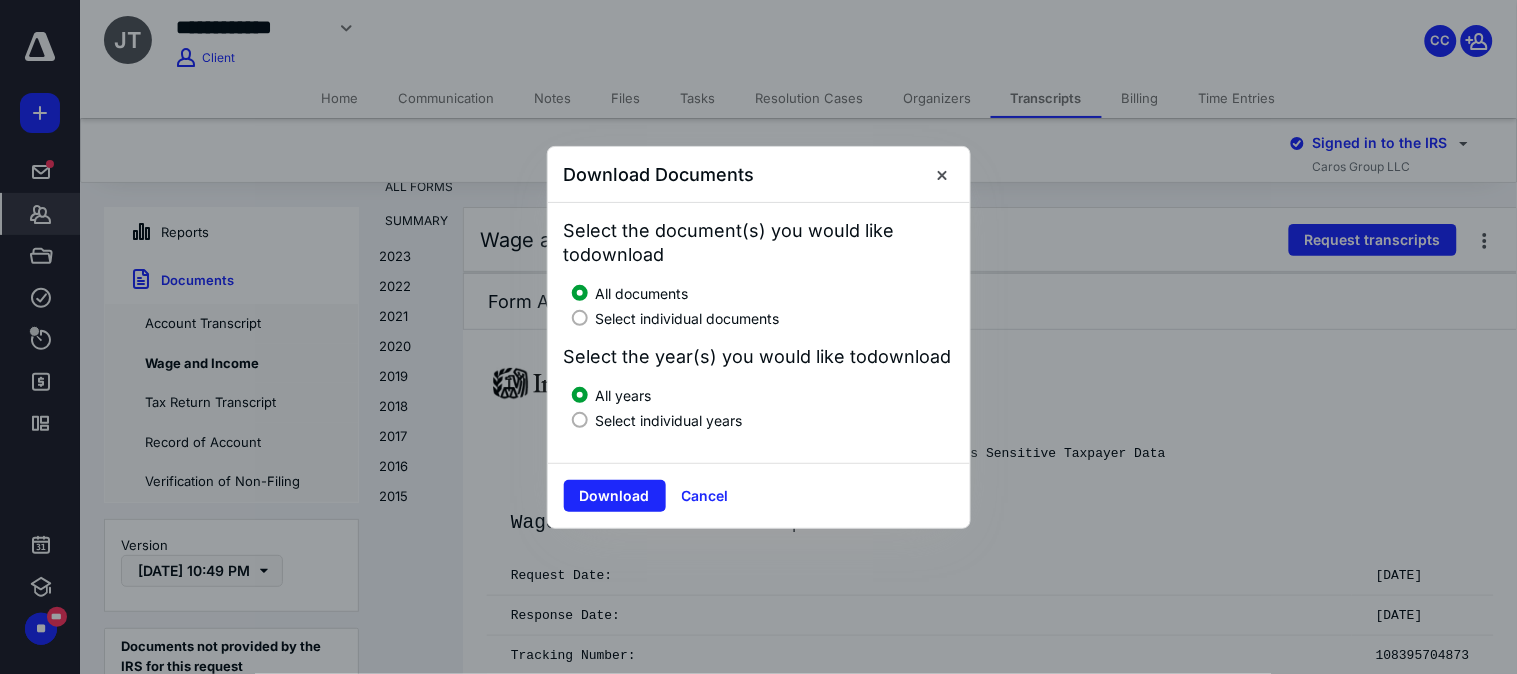 click on "Select individual documents" at bounding box center [763, 316] 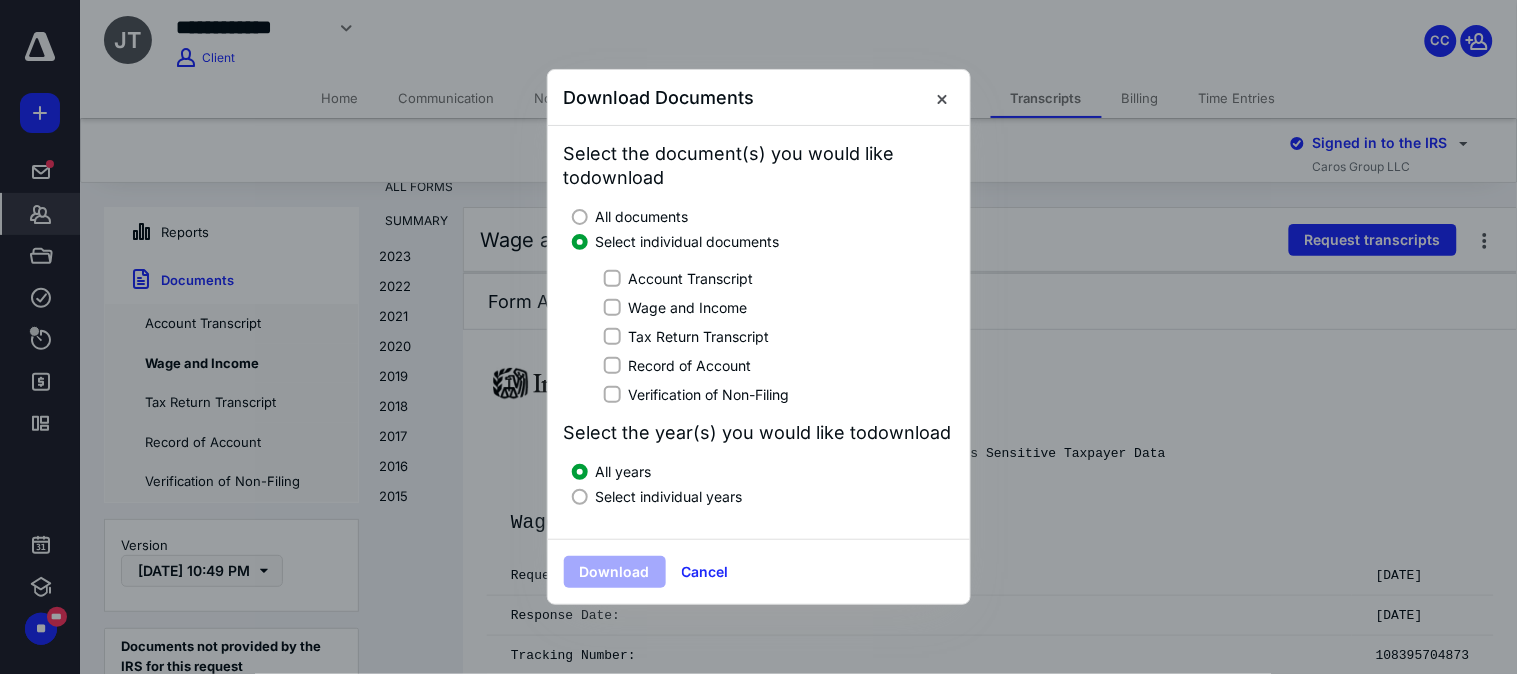 click on "Wage and Income" at bounding box center [688, 307] 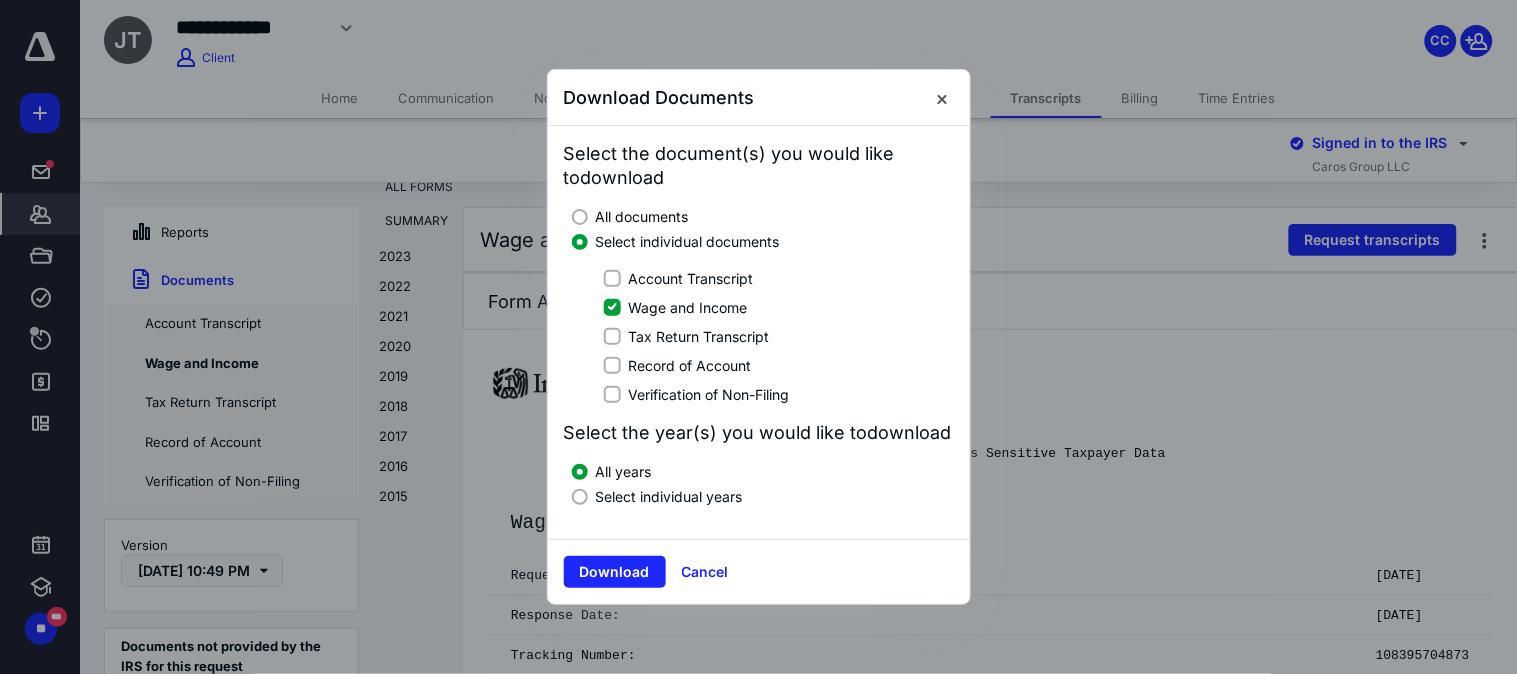 click on "Select individual years" at bounding box center (669, 496) 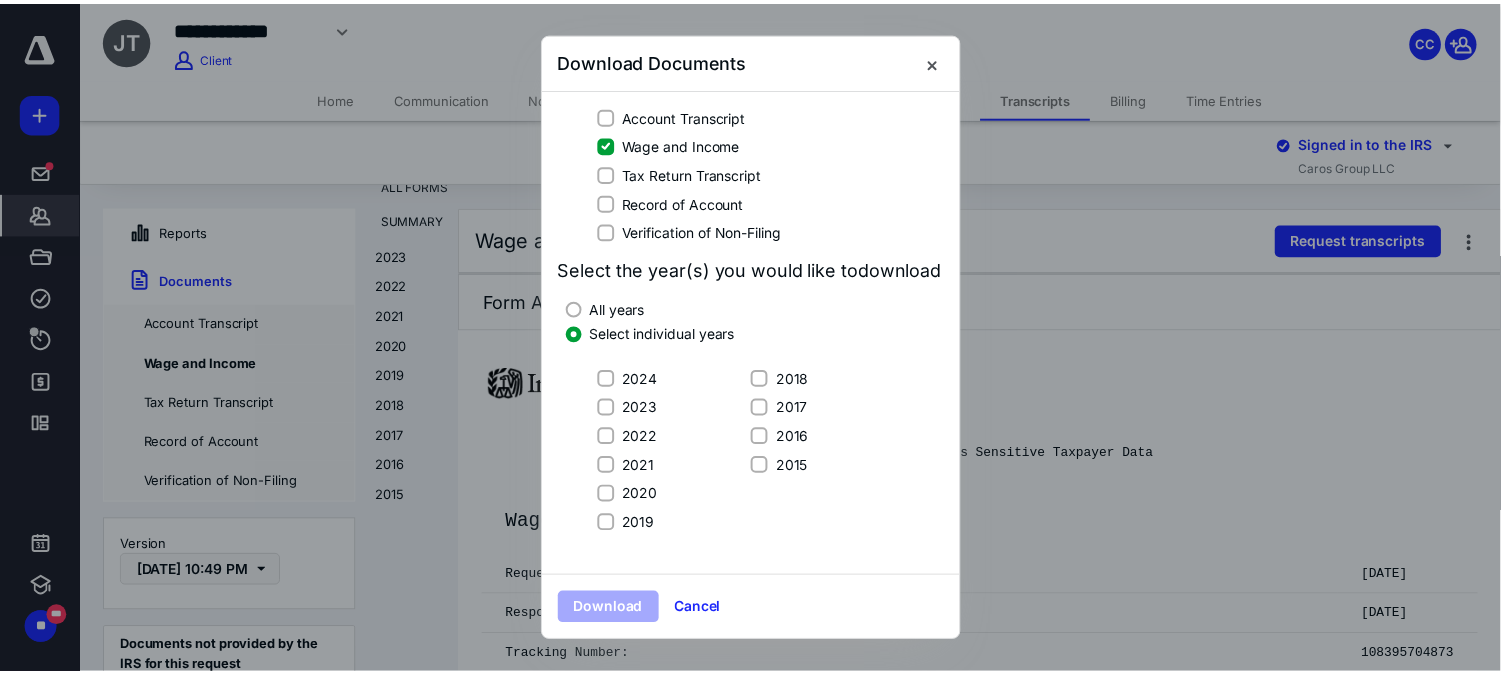 scroll, scrollTop: 148, scrollLeft: 0, axis: vertical 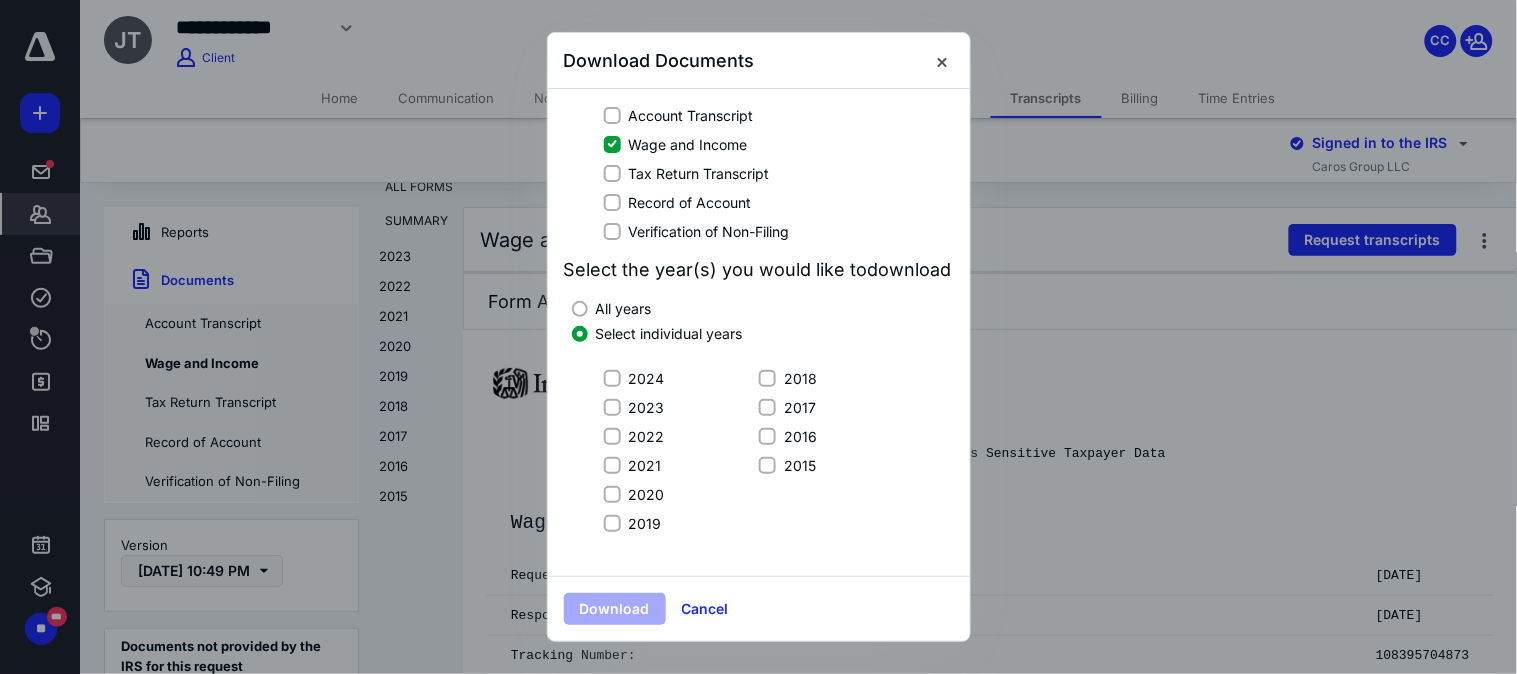 click on "2022" at bounding box center (634, 436) 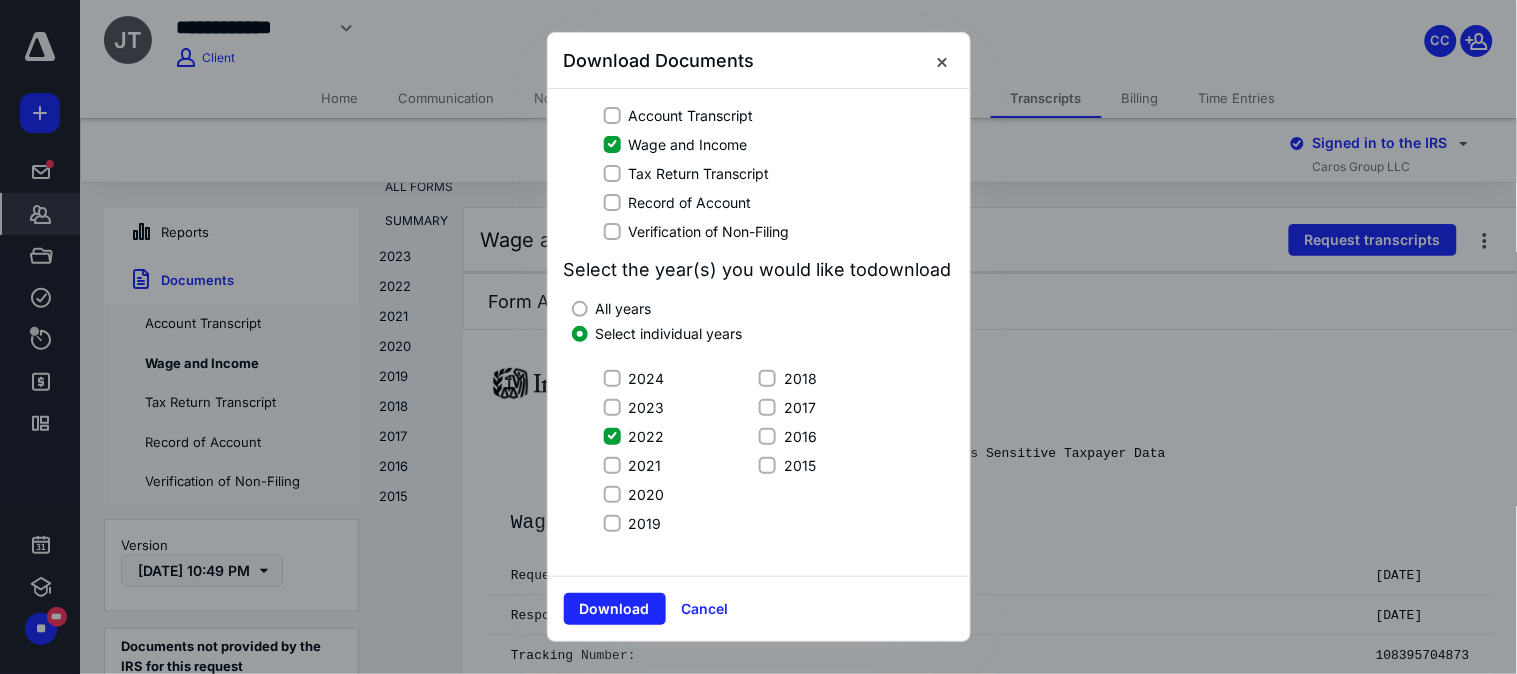 click on "2023" at bounding box center [647, 407] 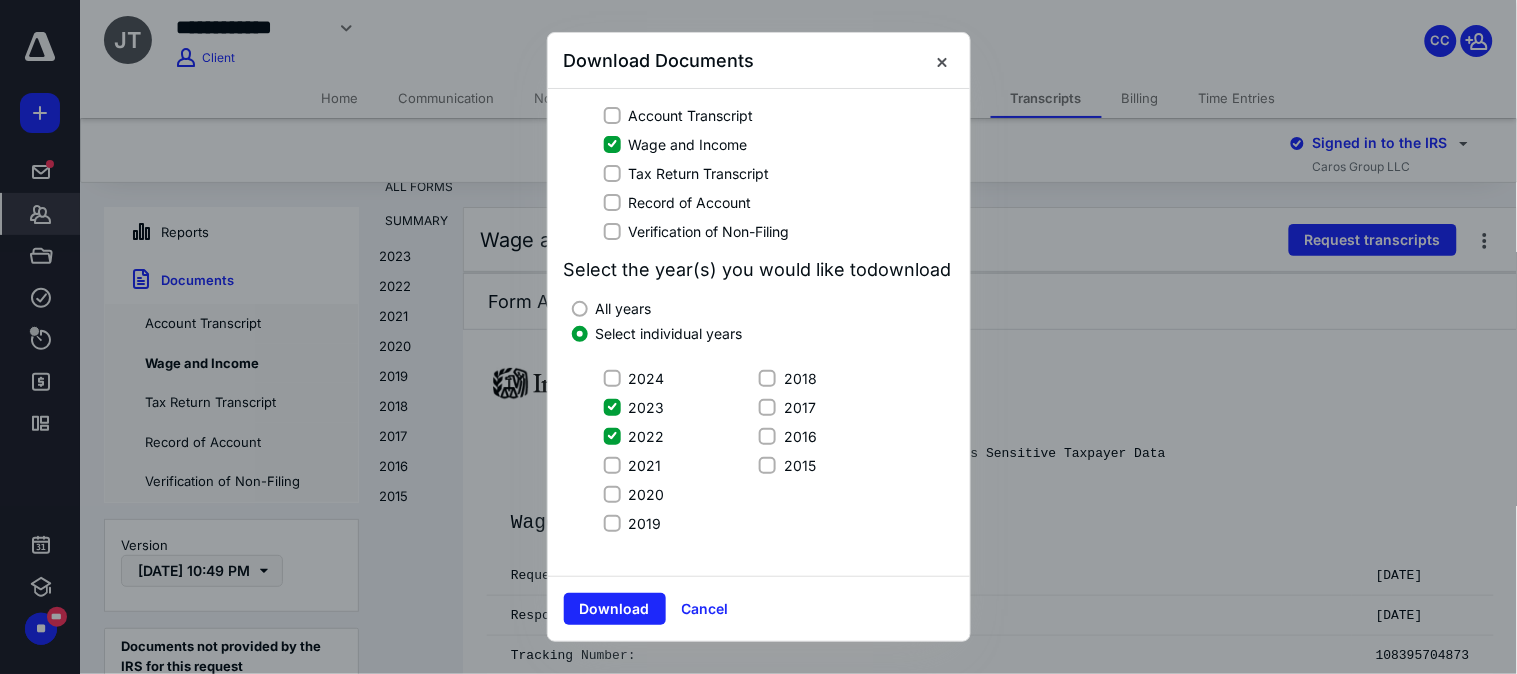 click on "2024" at bounding box center (634, 378) 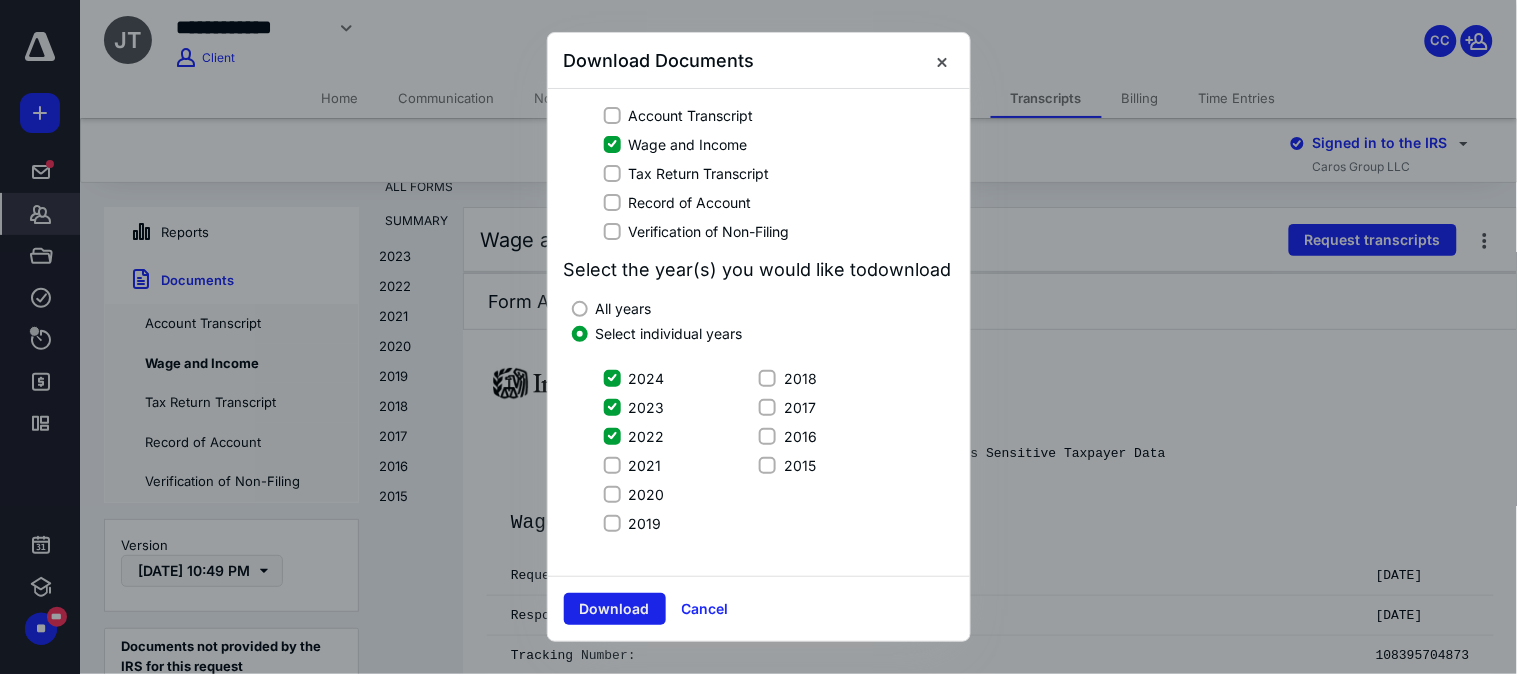 click on "Download" at bounding box center [615, 609] 